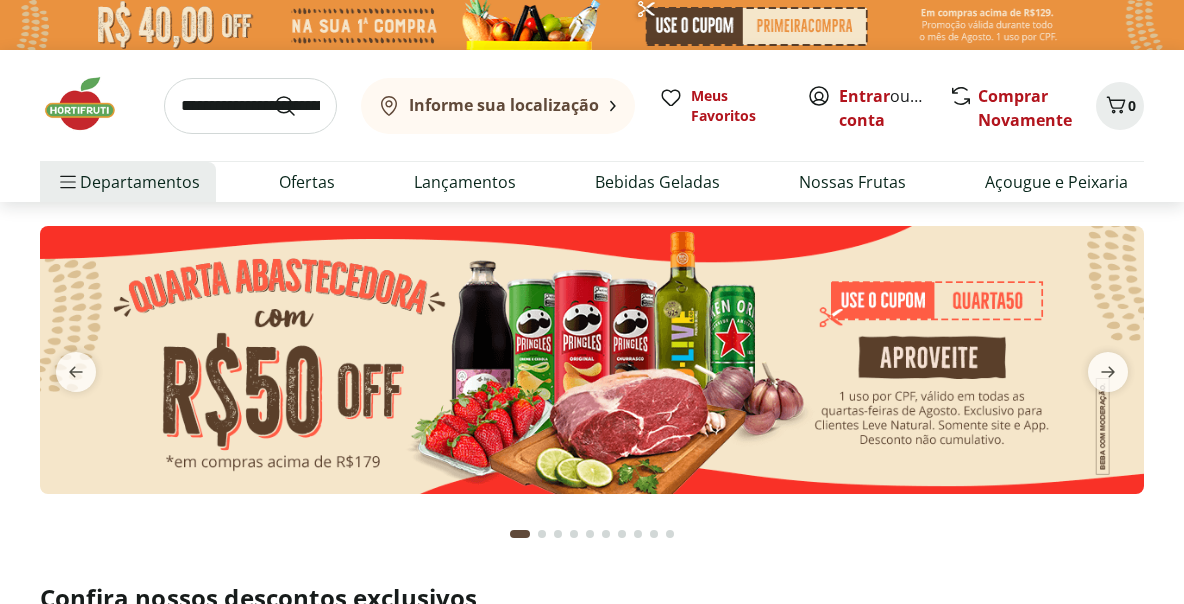 scroll, scrollTop: 0, scrollLeft: 0, axis: both 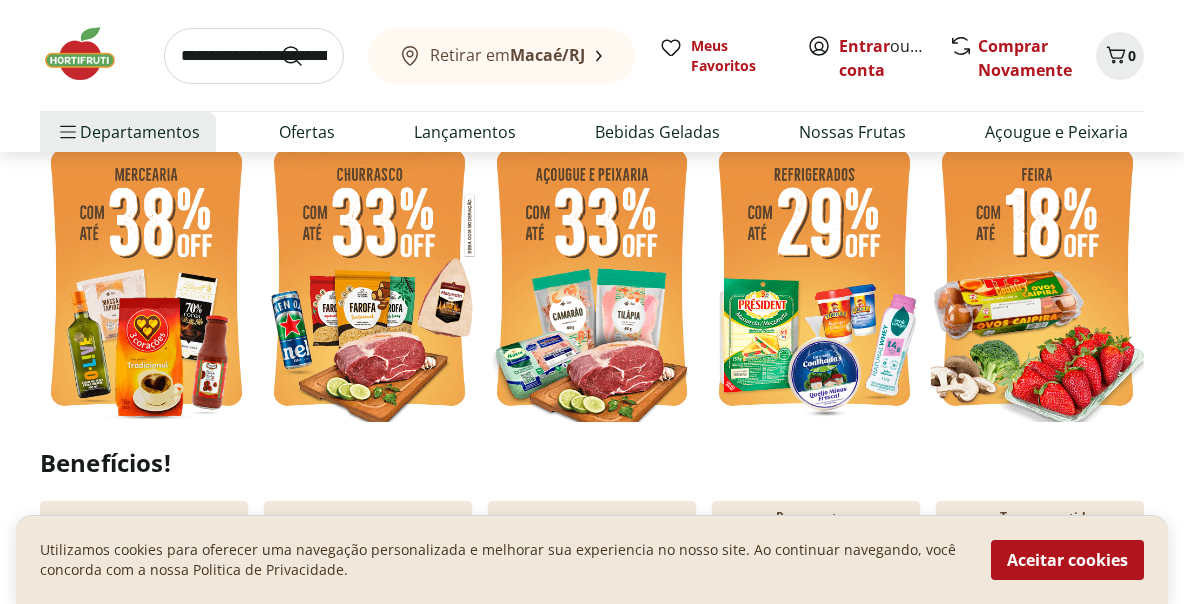 click at bounding box center [592, 280] 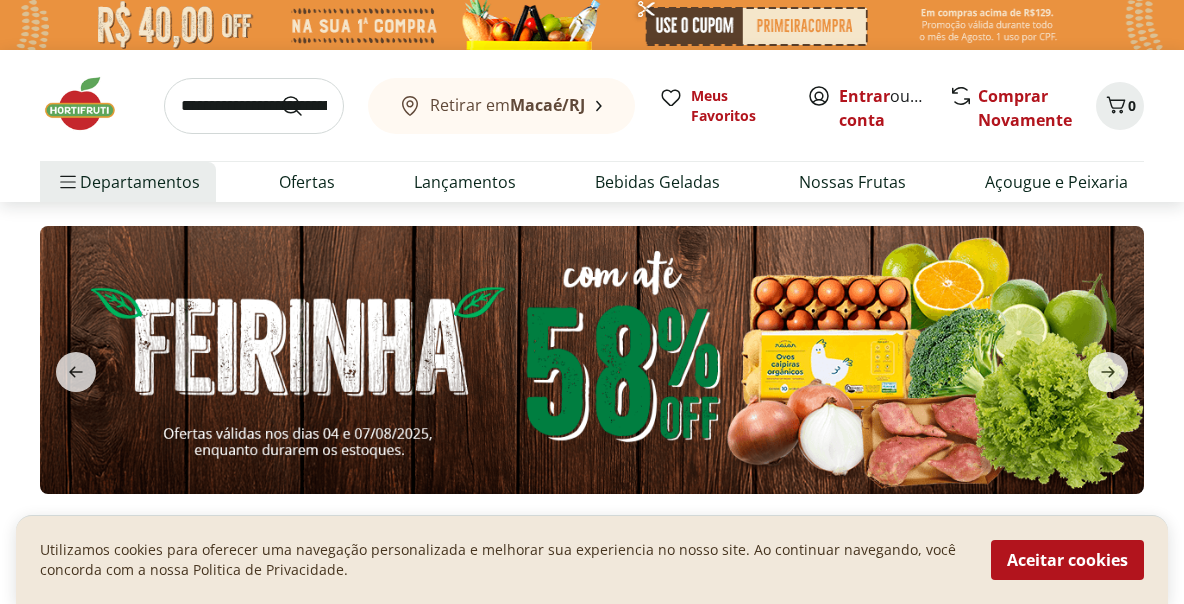 select on "**********" 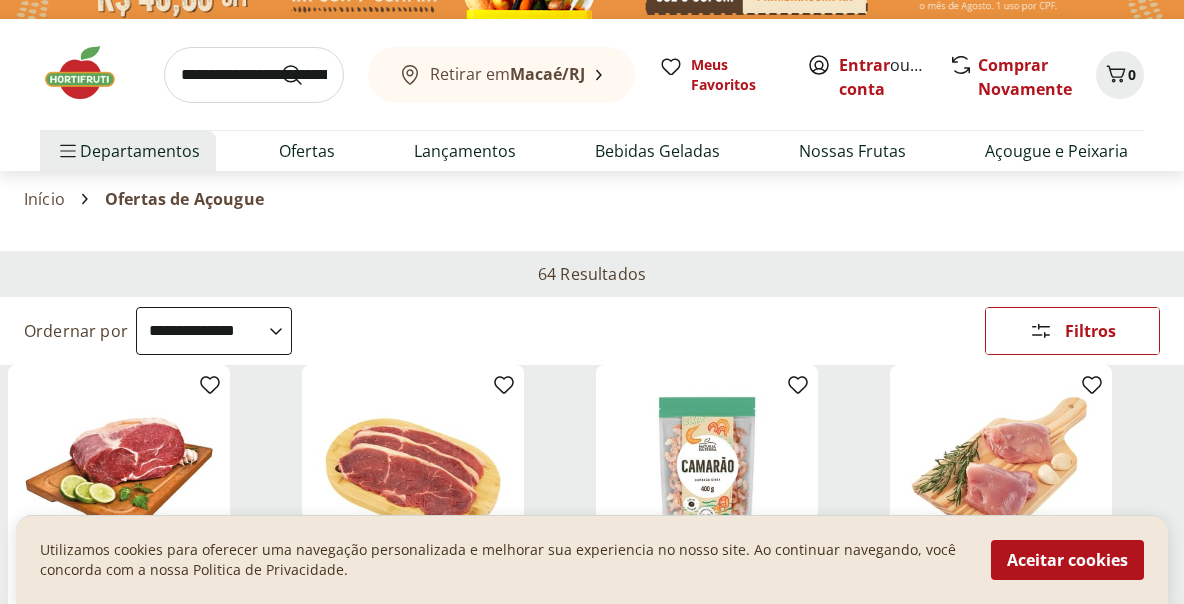 scroll, scrollTop: 0, scrollLeft: 0, axis: both 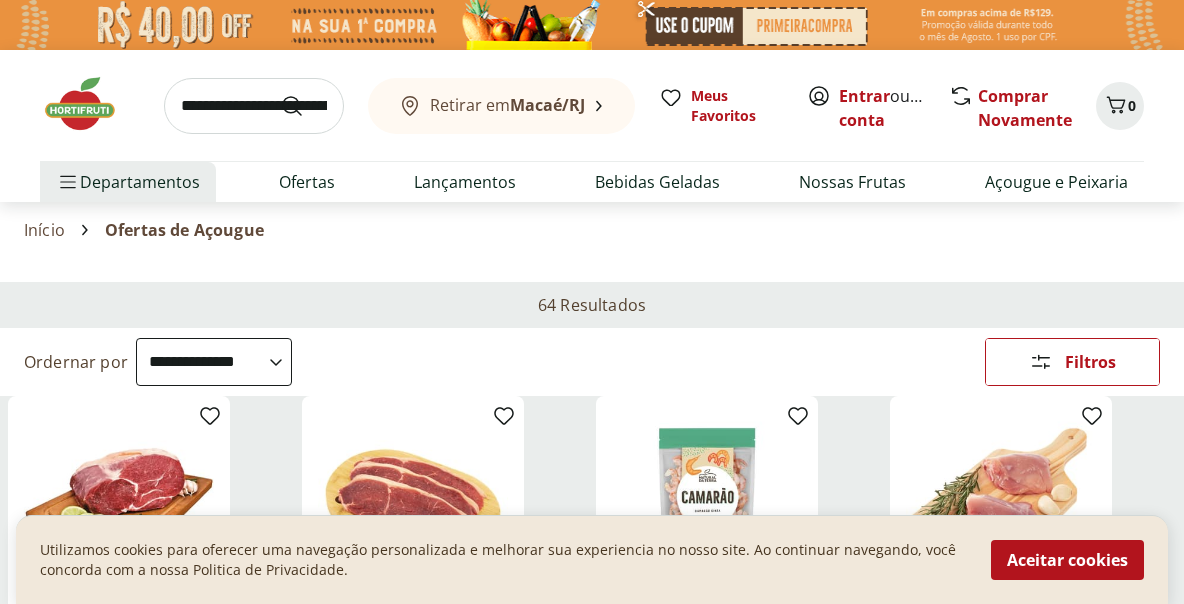 click at bounding box center [254, 106] 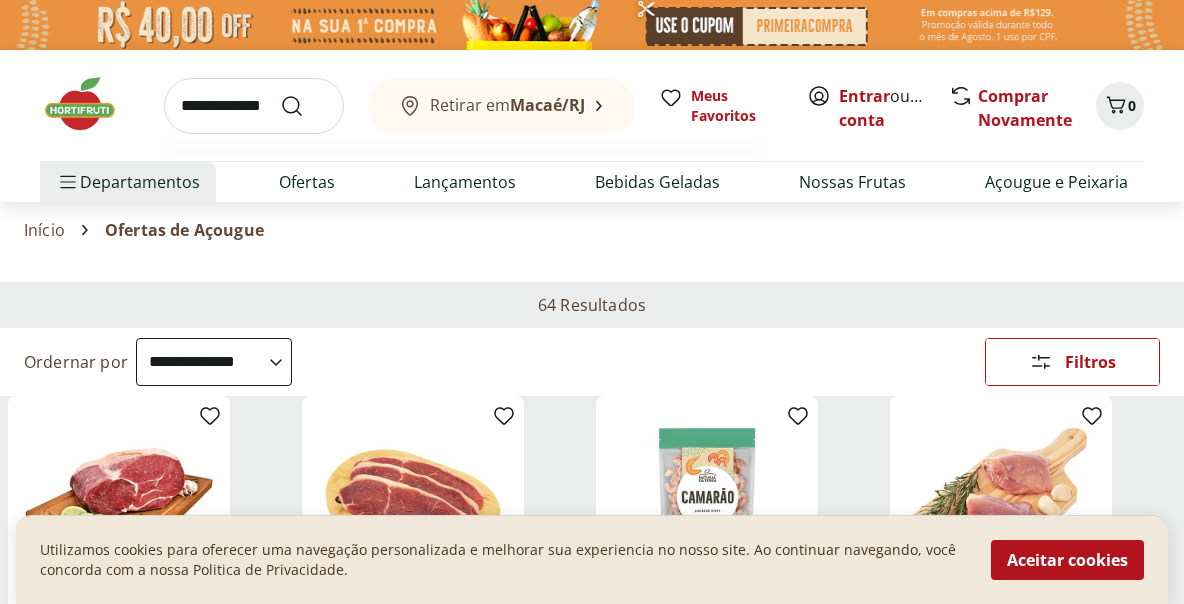 type on "**********" 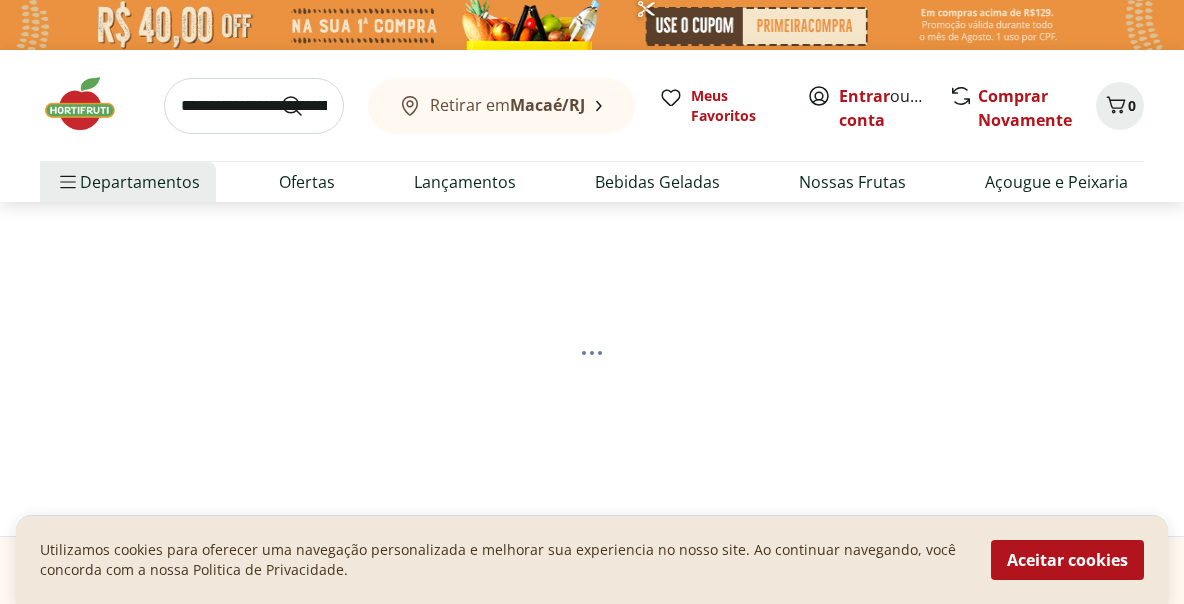 select on "**********" 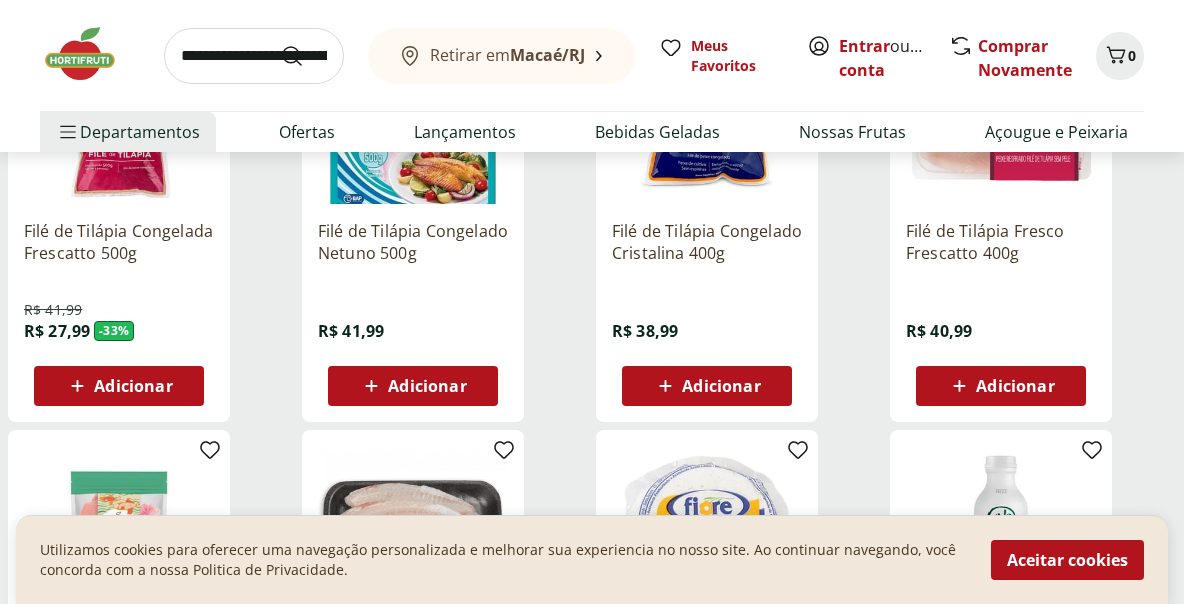 scroll, scrollTop: 0, scrollLeft: 0, axis: both 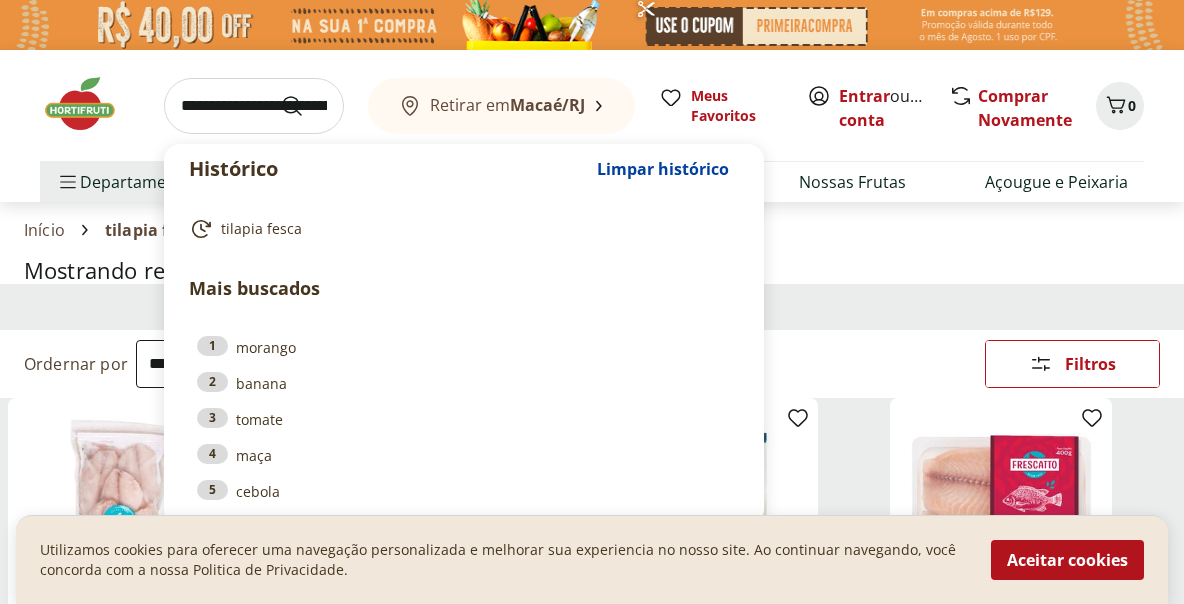 click at bounding box center [254, 106] 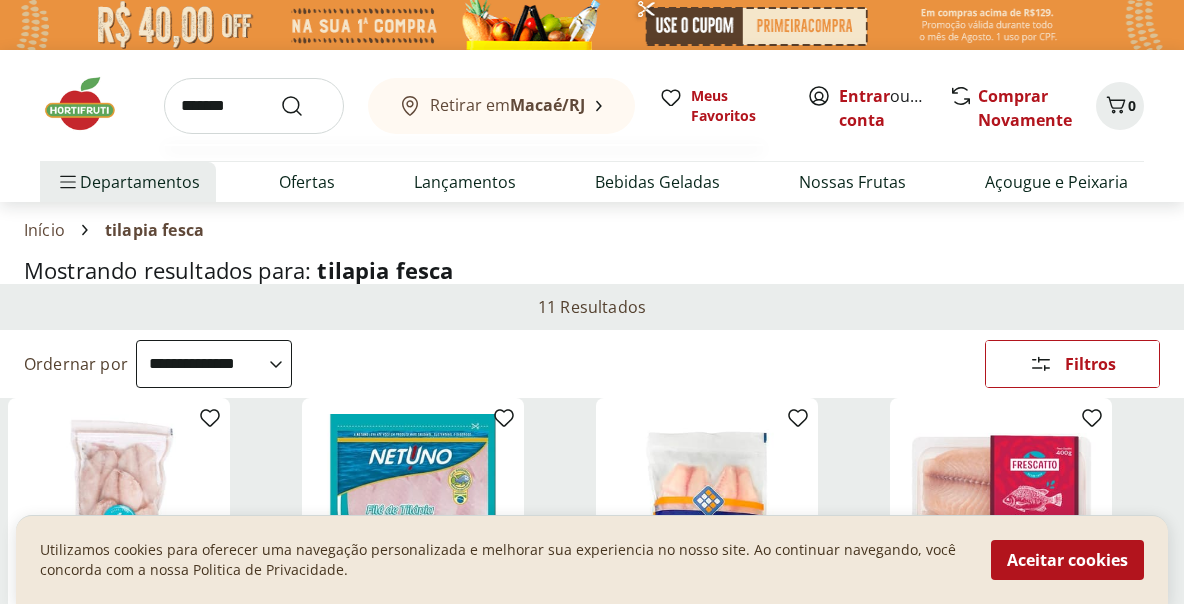 type on "*******" 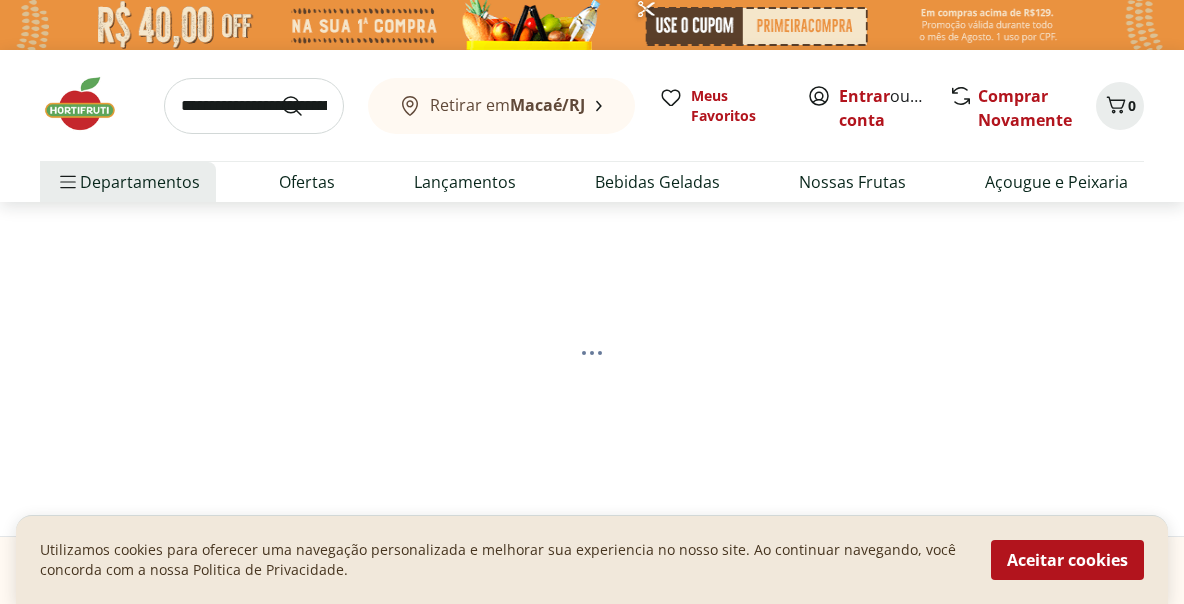 select on "**********" 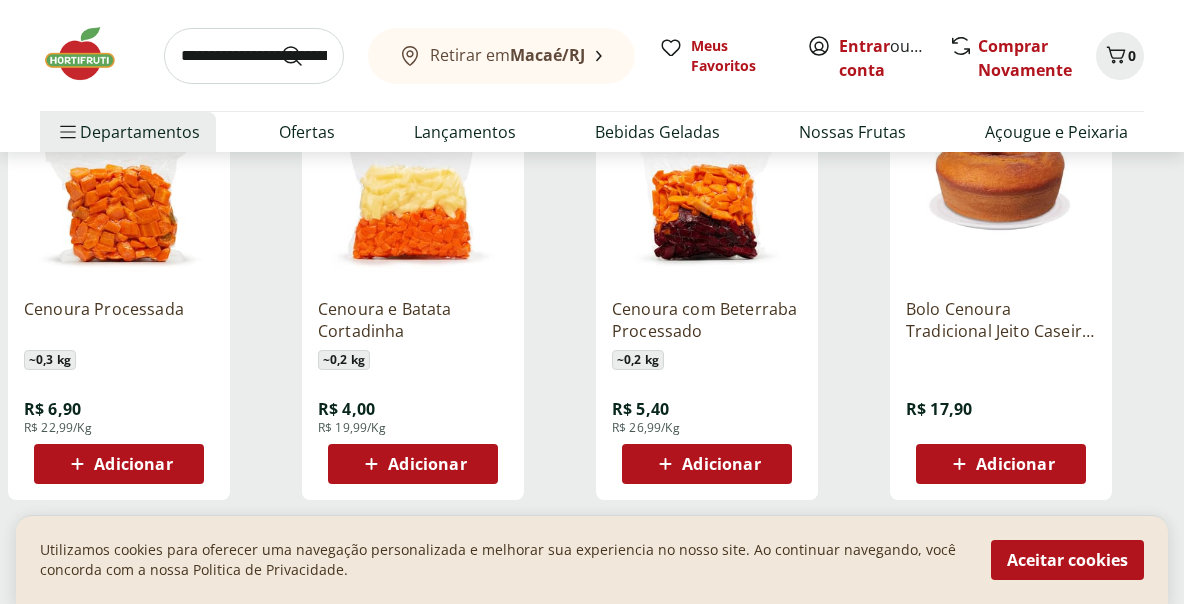 scroll, scrollTop: 1200, scrollLeft: 0, axis: vertical 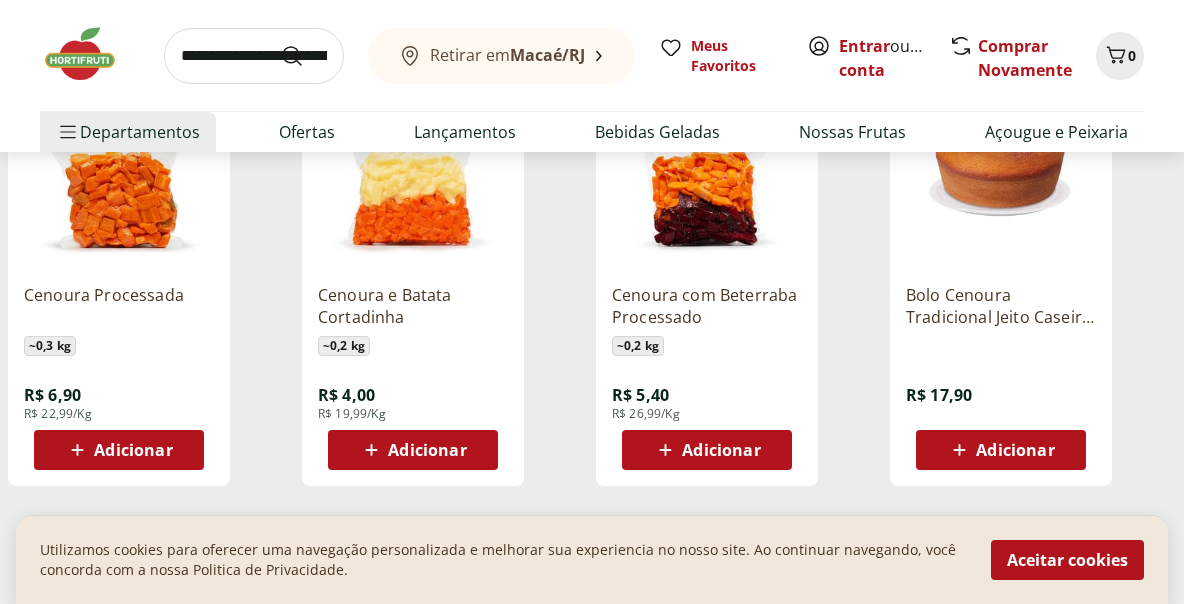 click at bounding box center (119, 173) 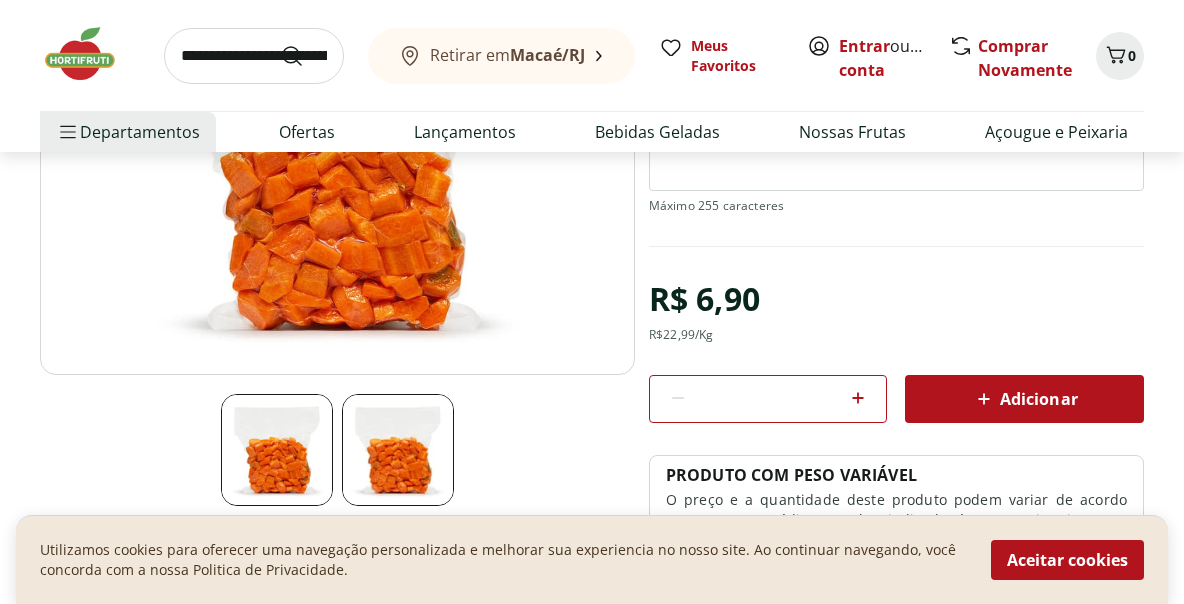 scroll, scrollTop: 100, scrollLeft: 0, axis: vertical 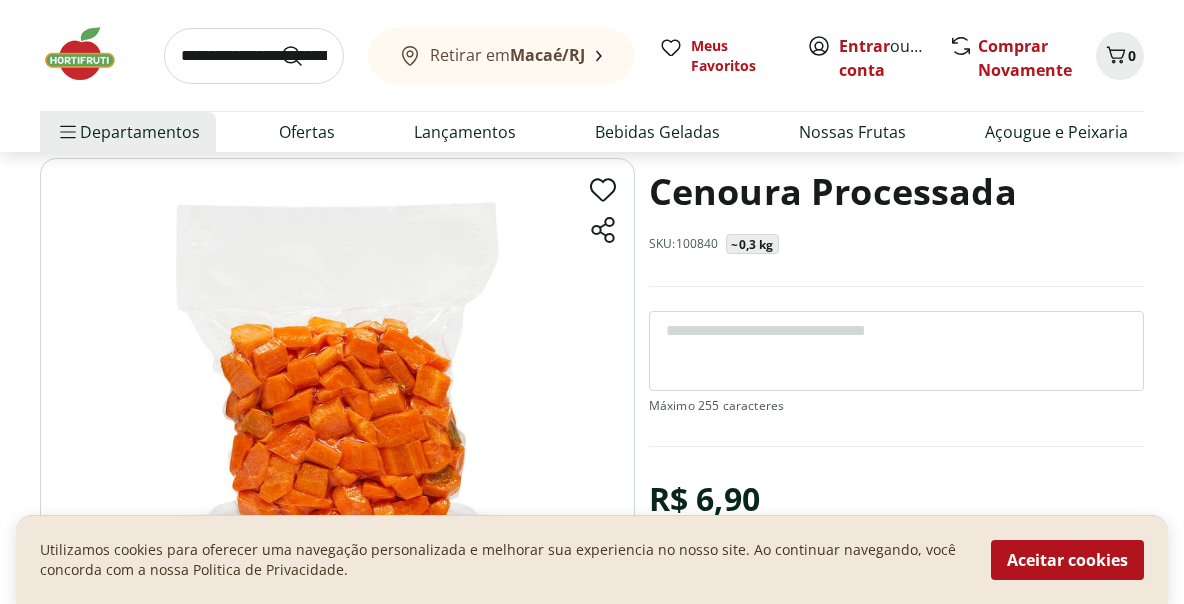 click at bounding box center [896, 351] 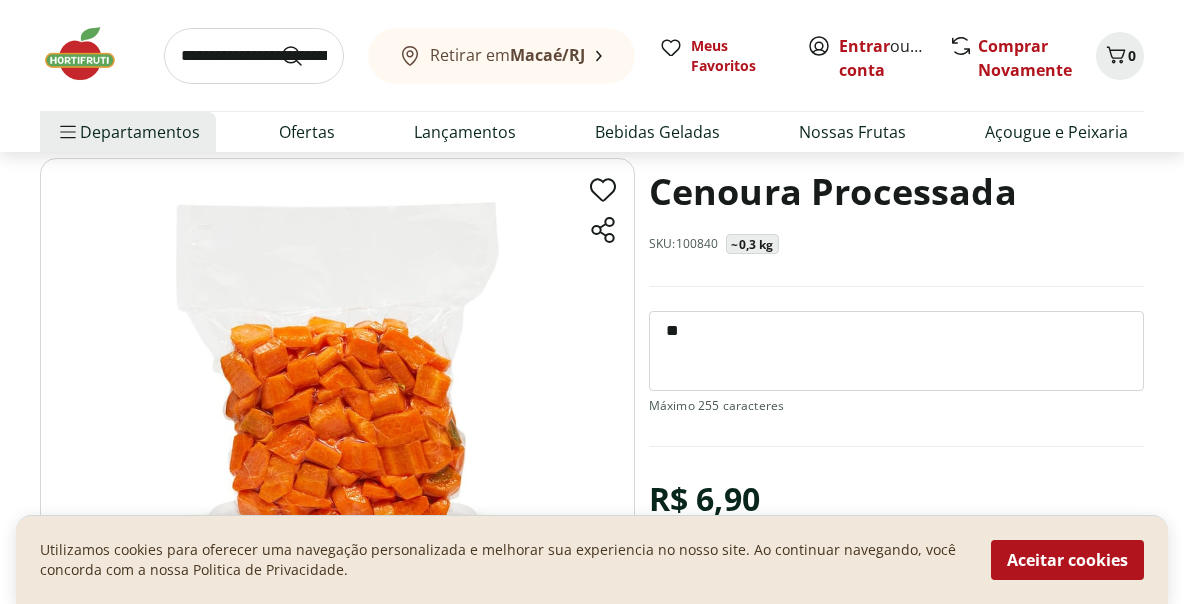 type on "*" 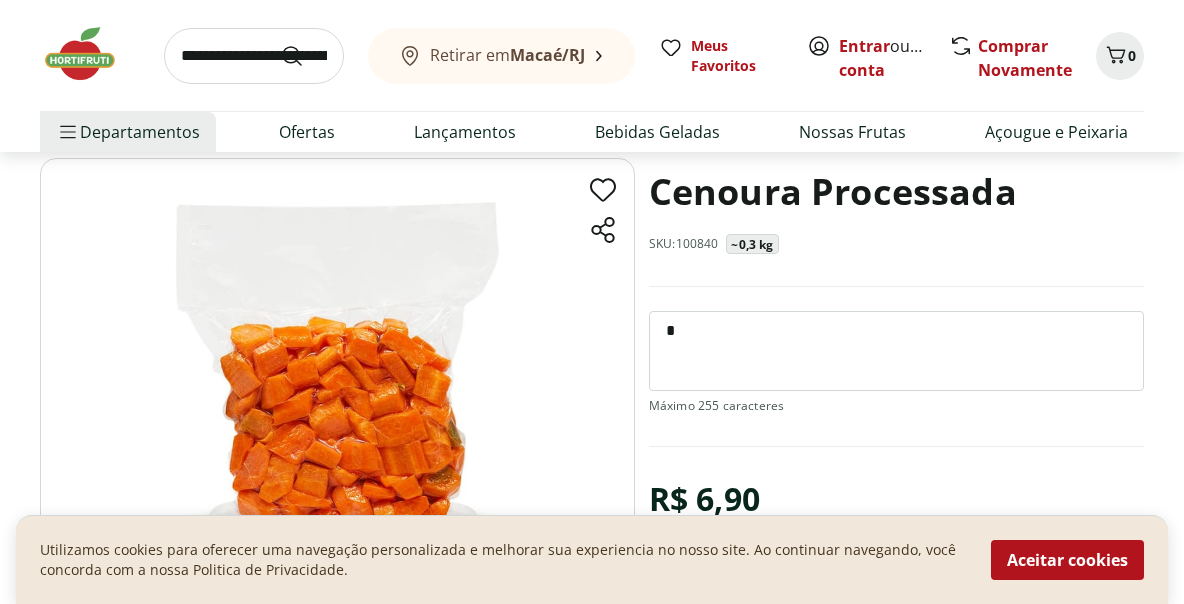 type 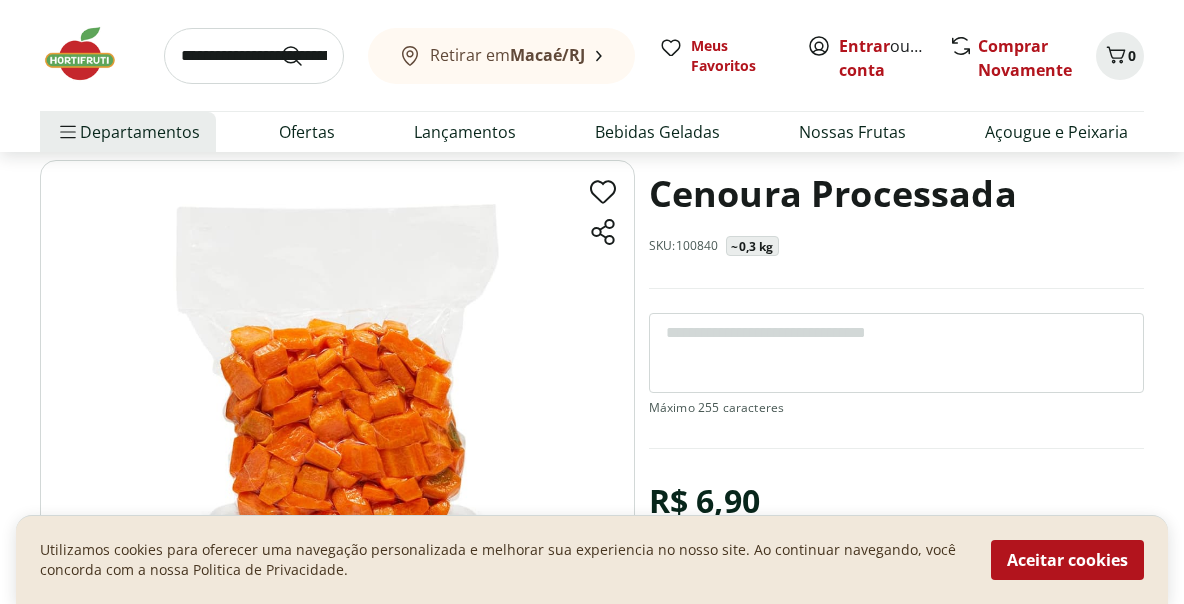 scroll, scrollTop: 400, scrollLeft: 0, axis: vertical 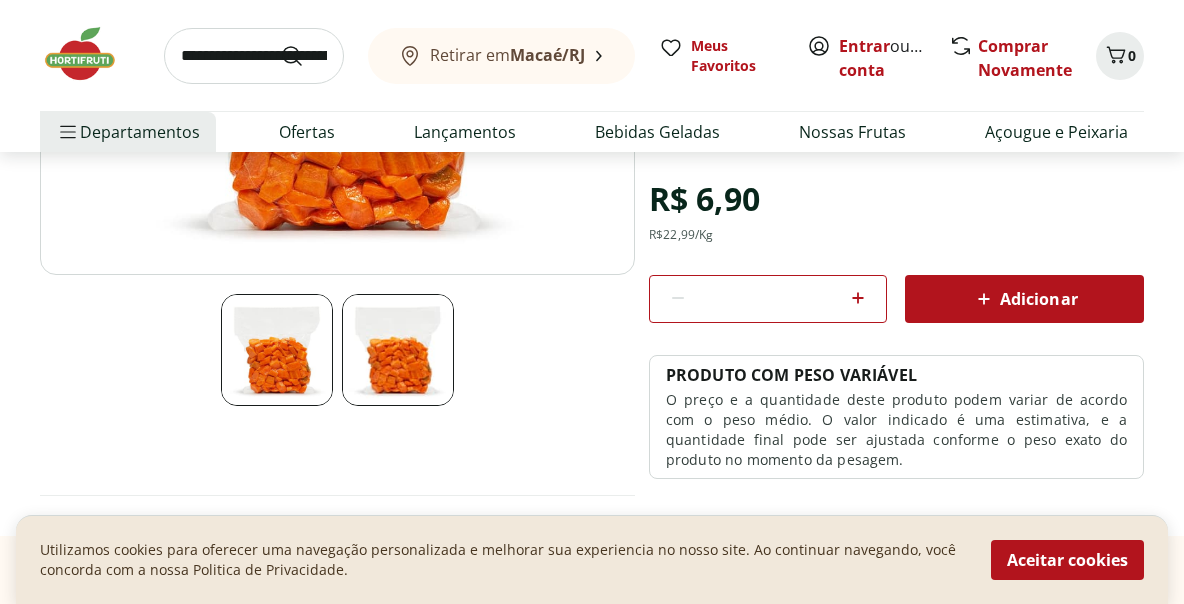 click 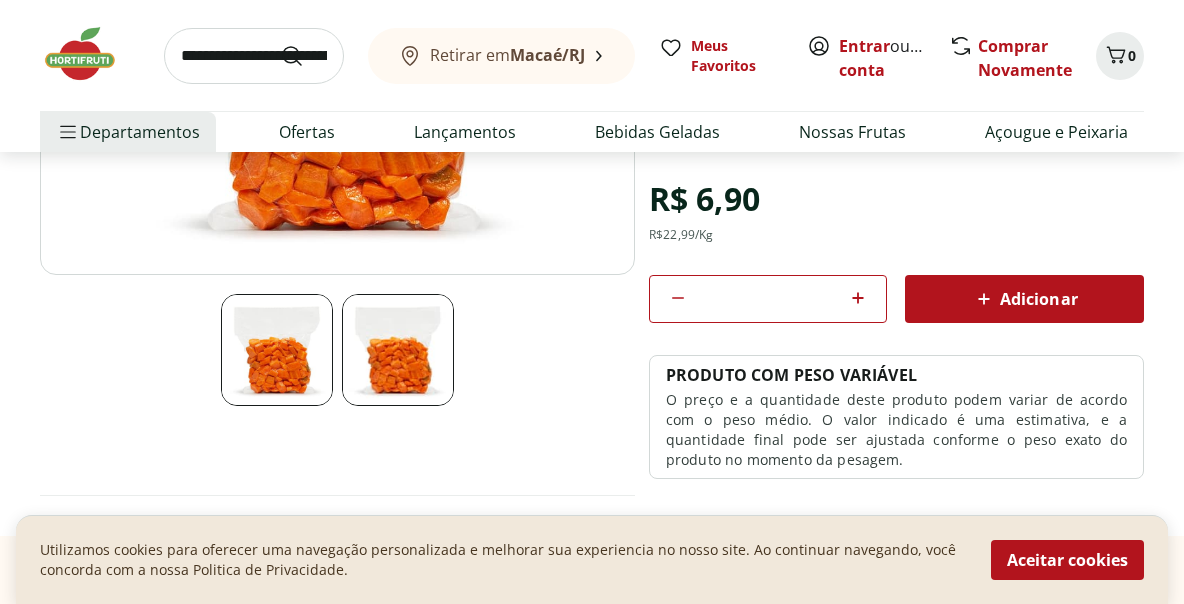 click on "Adicionar" at bounding box center (1025, 299) 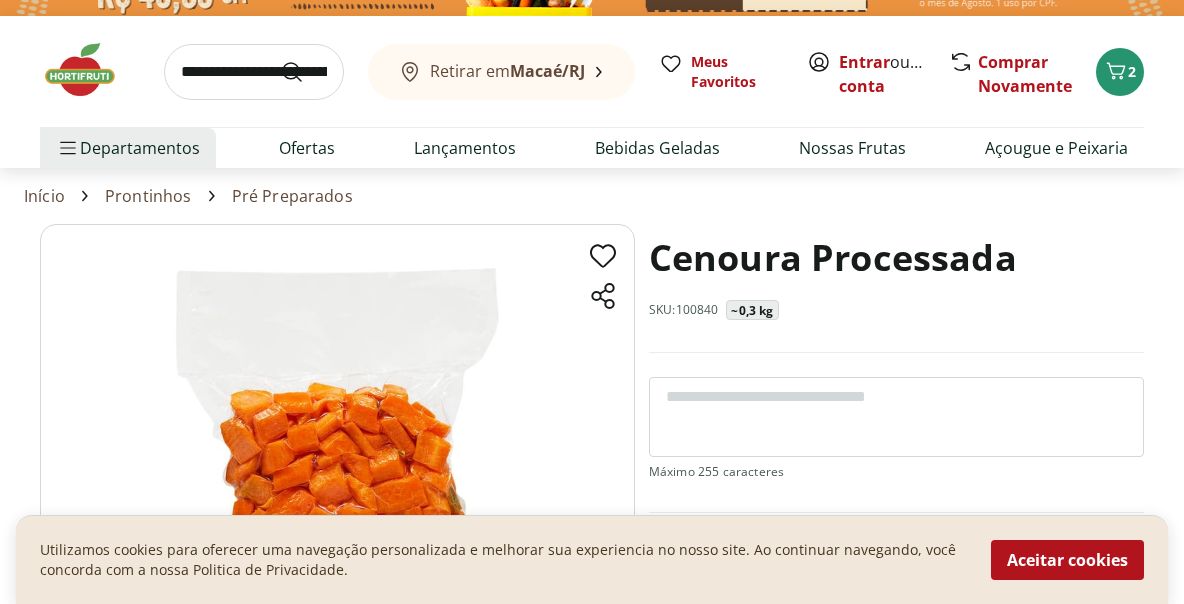 scroll, scrollTop: 0, scrollLeft: 0, axis: both 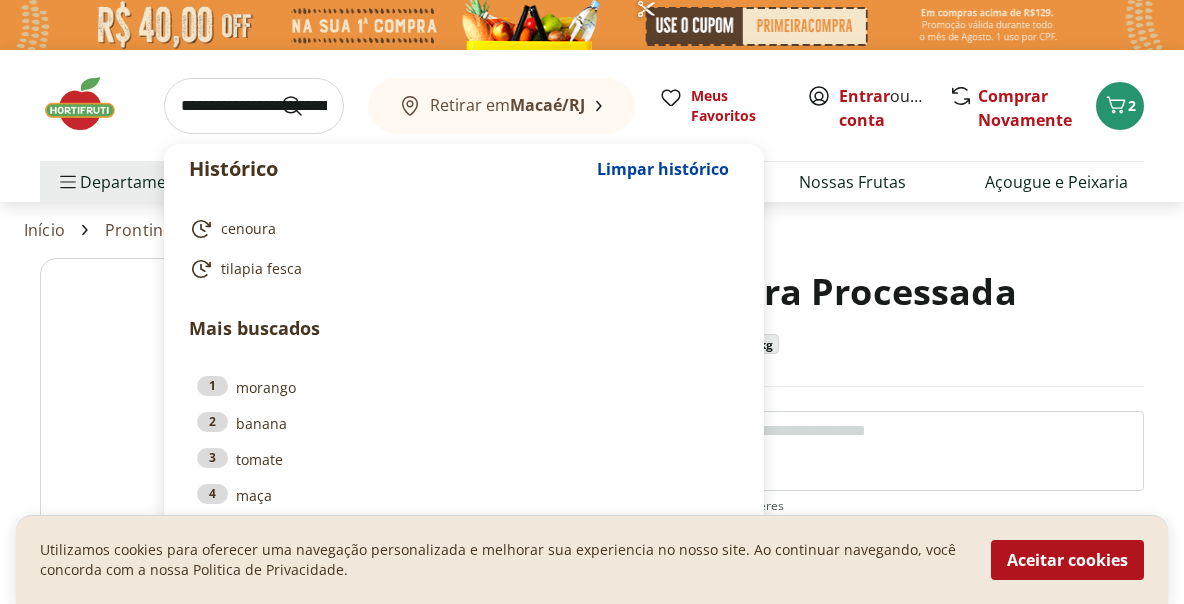 click at bounding box center (254, 106) 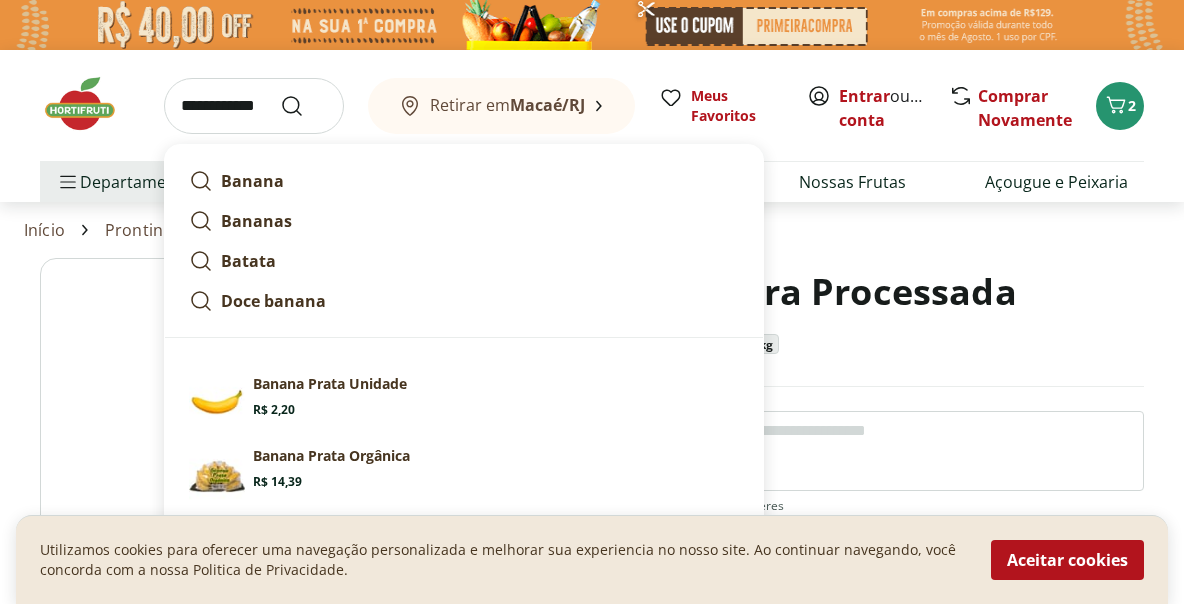 type on "**********" 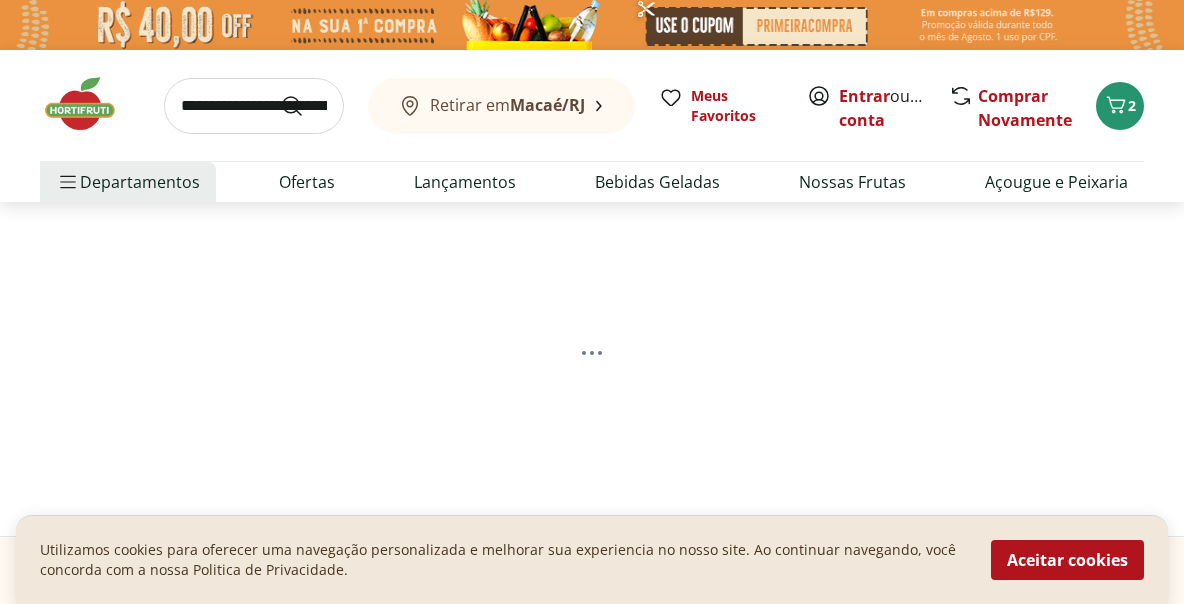 select on "**********" 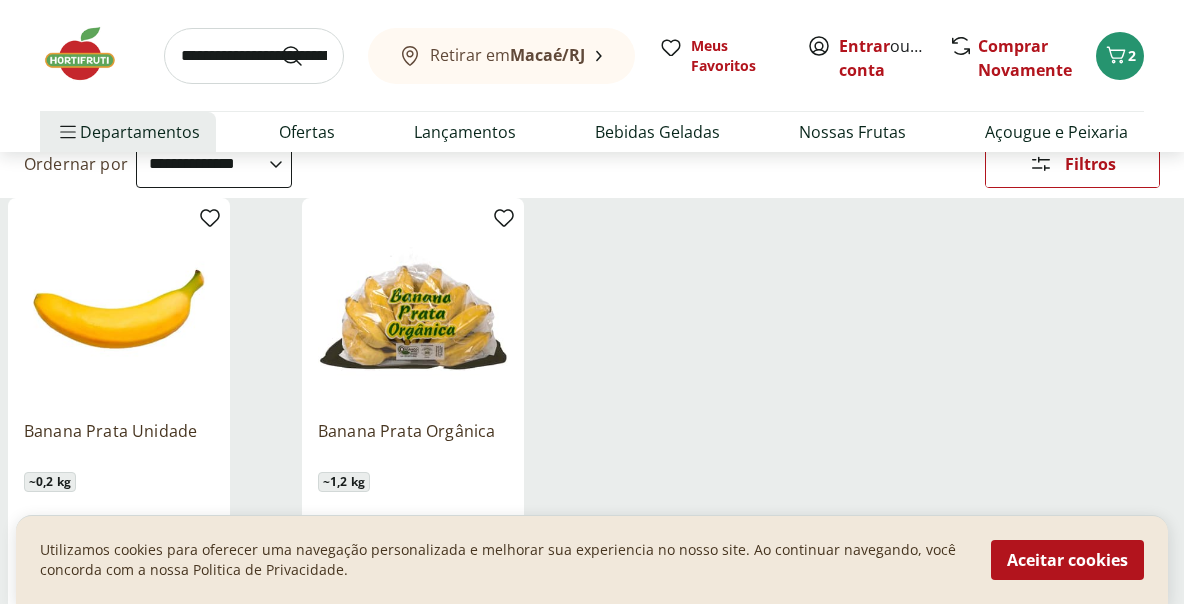 scroll, scrollTop: 300, scrollLeft: 0, axis: vertical 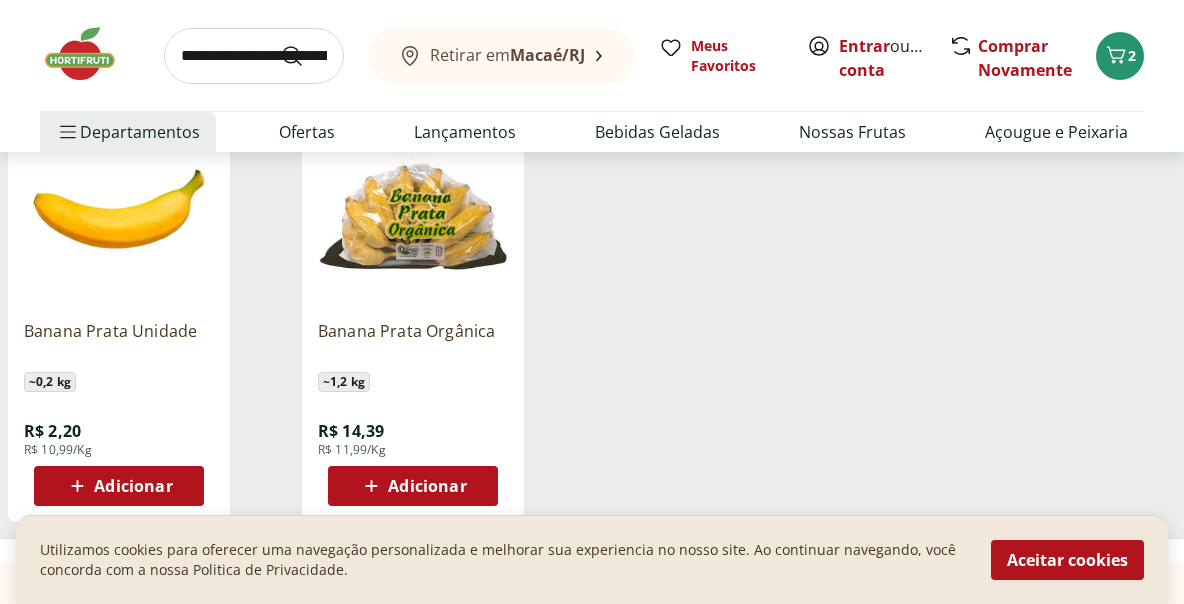 click at bounding box center [413, 209] 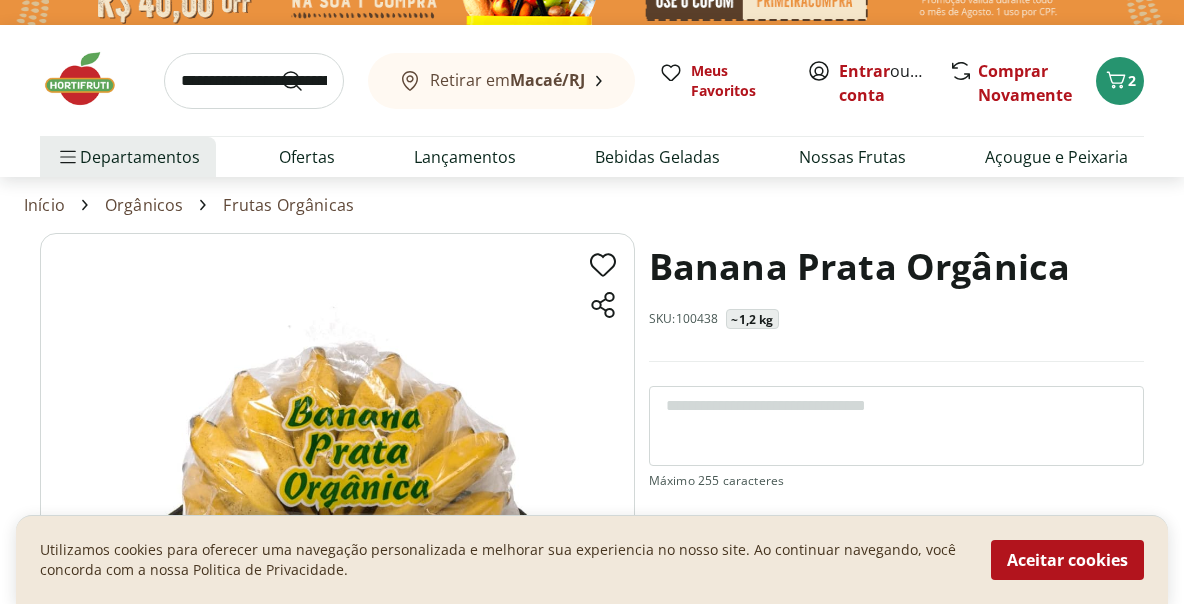 scroll, scrollTop: 100, scrollLeft: 0, axis: vertical 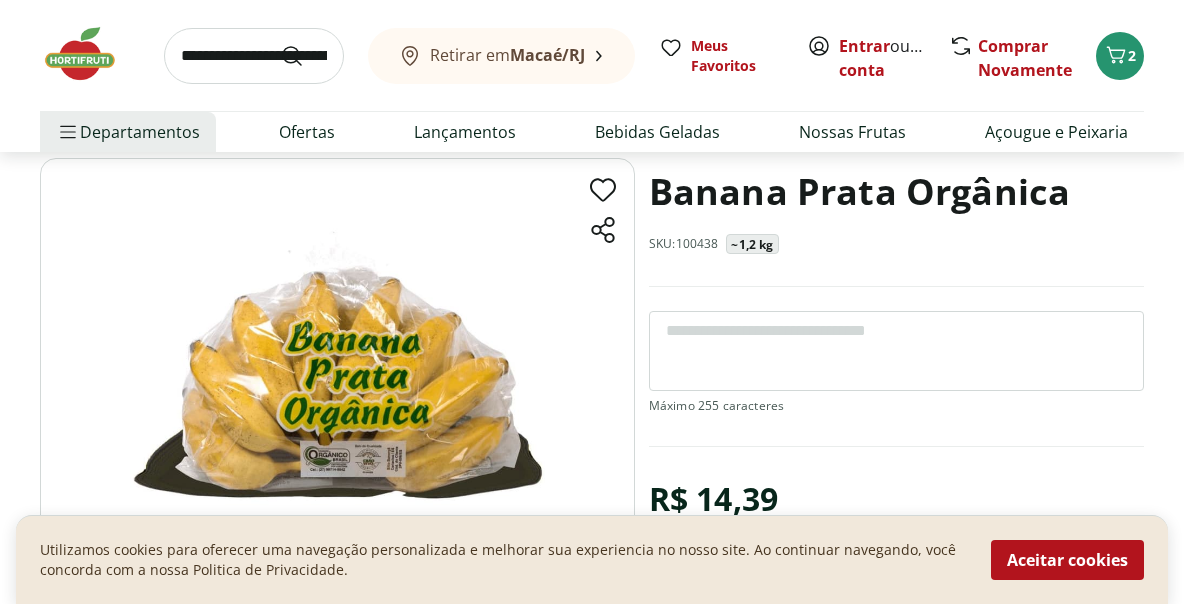 click at bounding box center [896, 351] 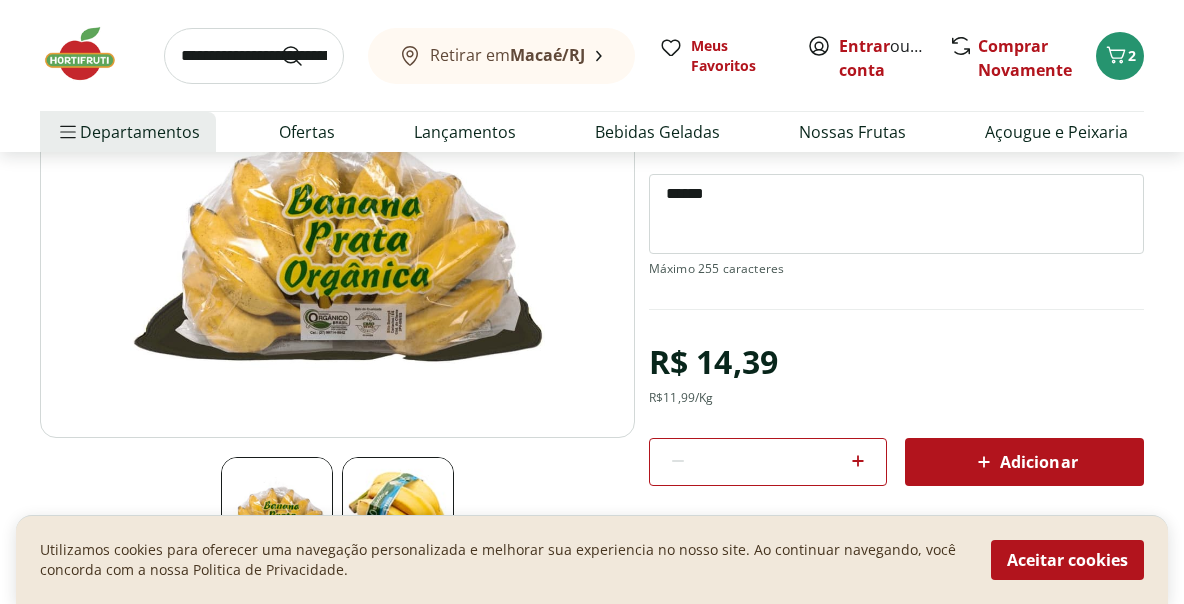 scroll, scrollTop: 300, scrollLeft: 0, axis: vertical 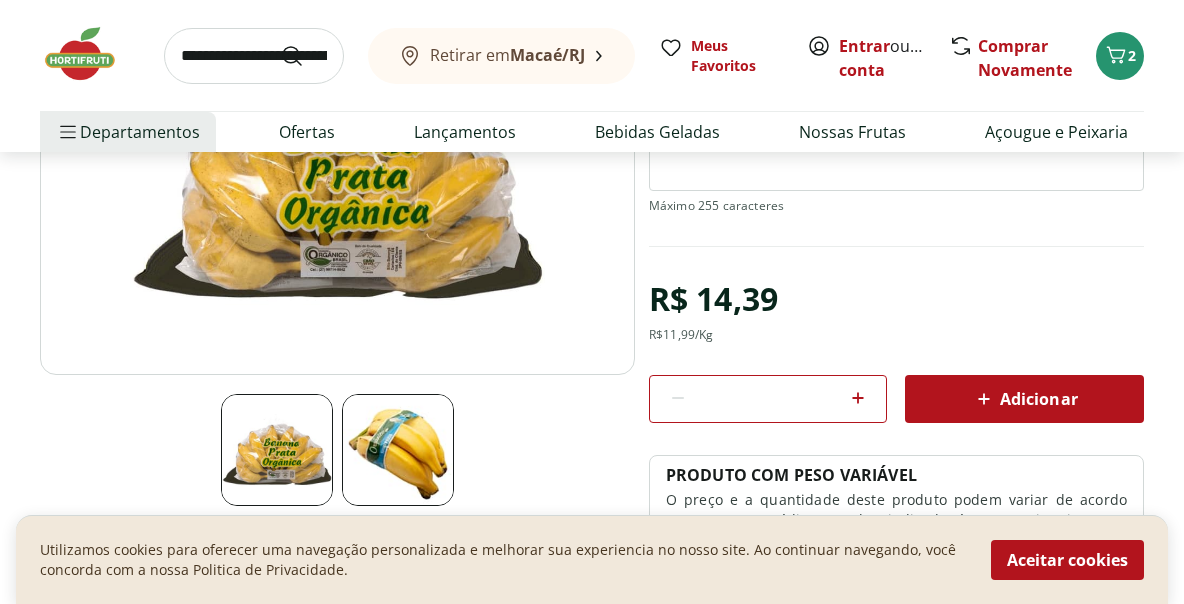 type on "******" 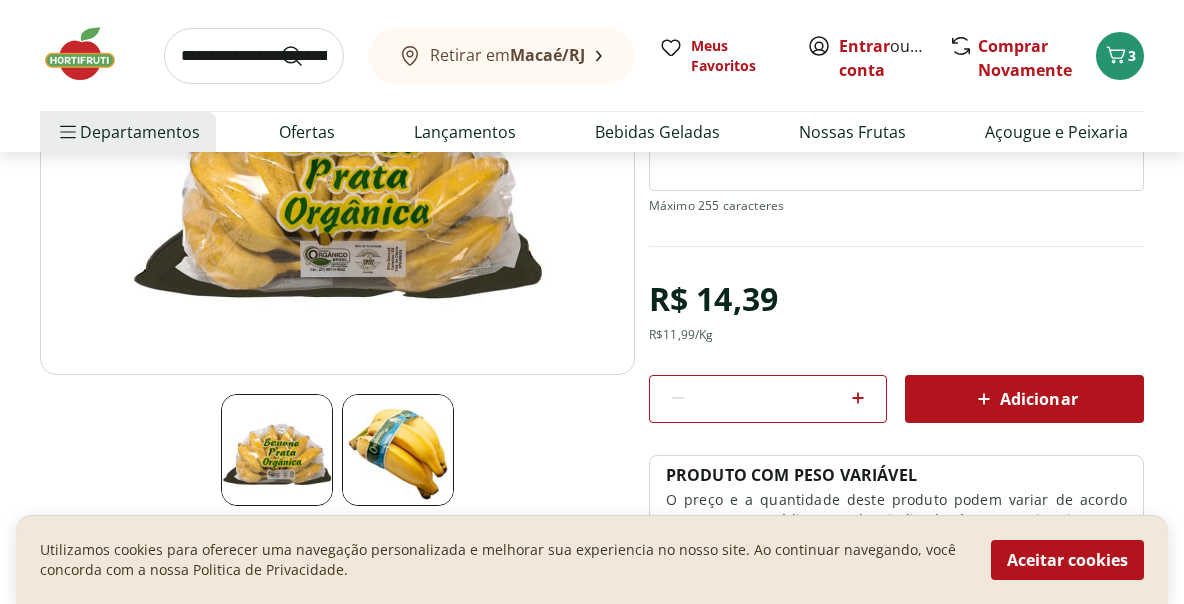 scroll, scrollTop: 0, scrollLeft: 0, axis: both 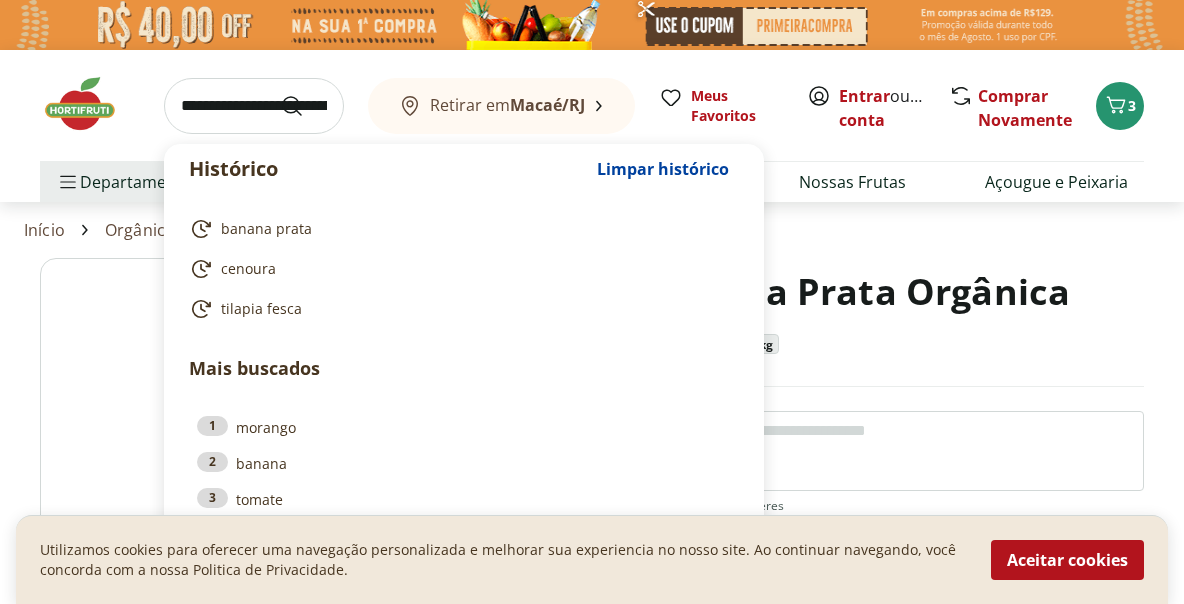 drag, startPoint x: 217, startPoint y: 98, endPoint x: 252, endPoint y: 101, distance: 35.128338 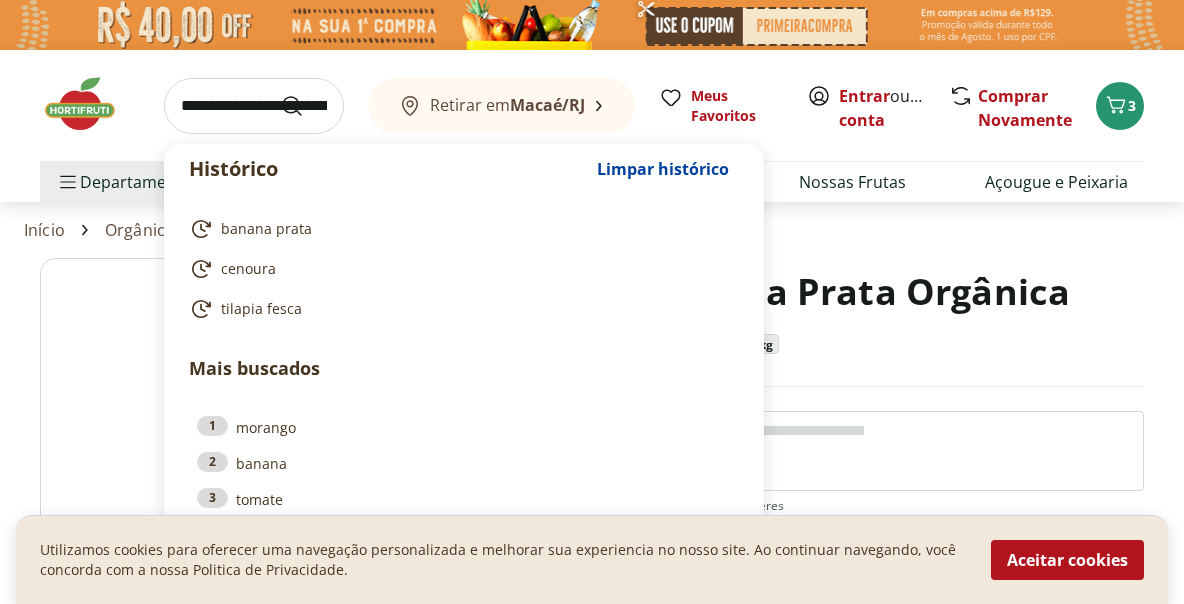 click at bounding box center (254, 106) 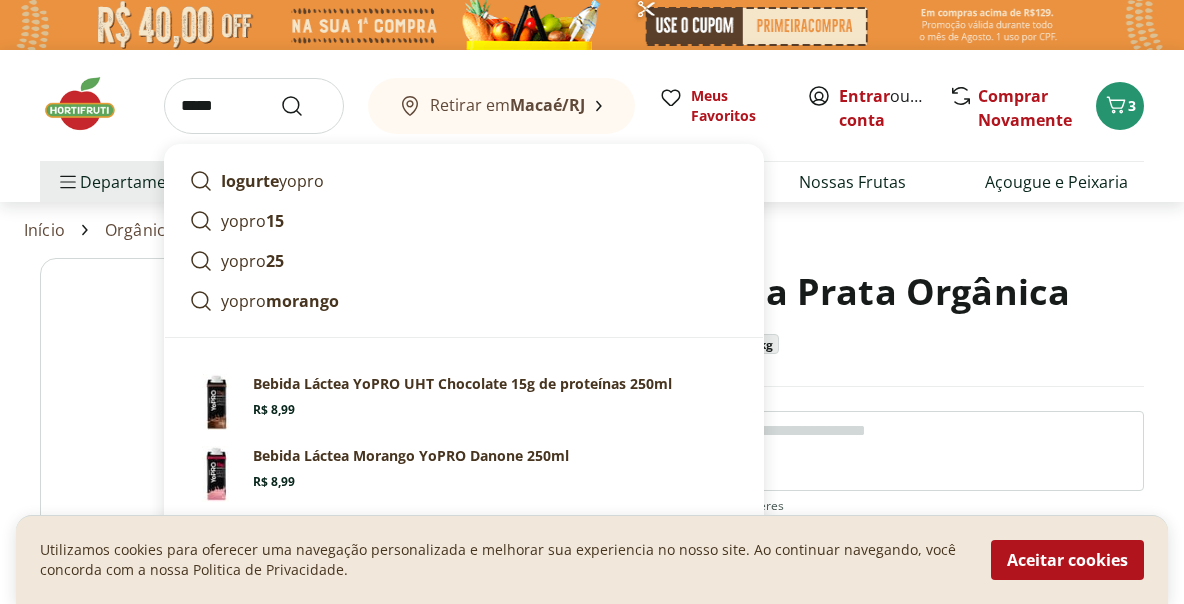 type on "*****" 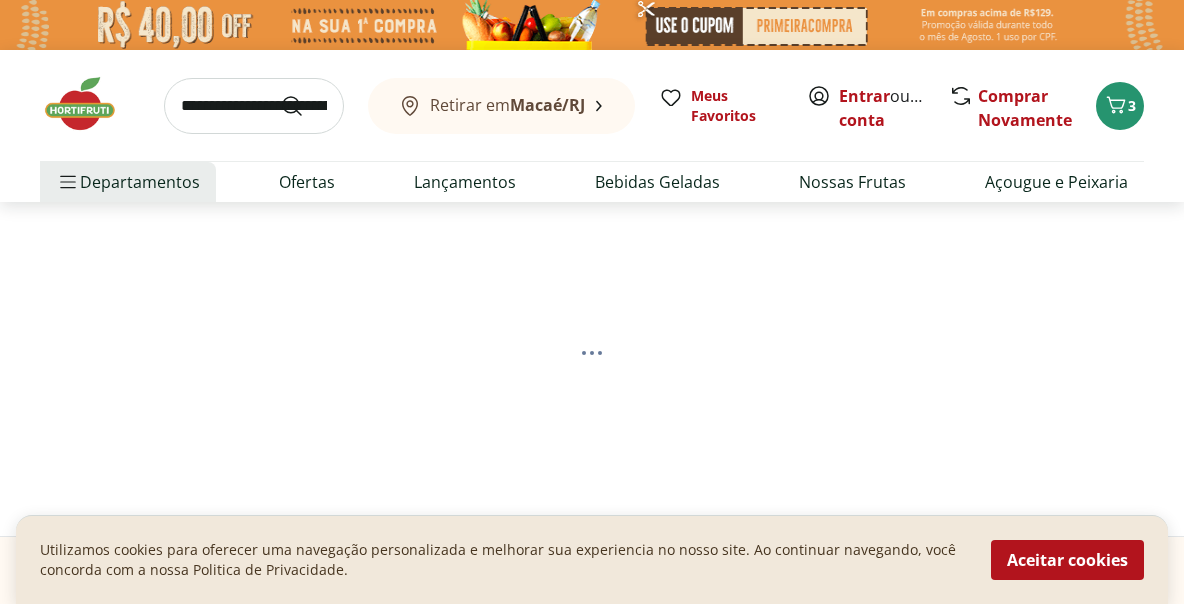 select on "**********" 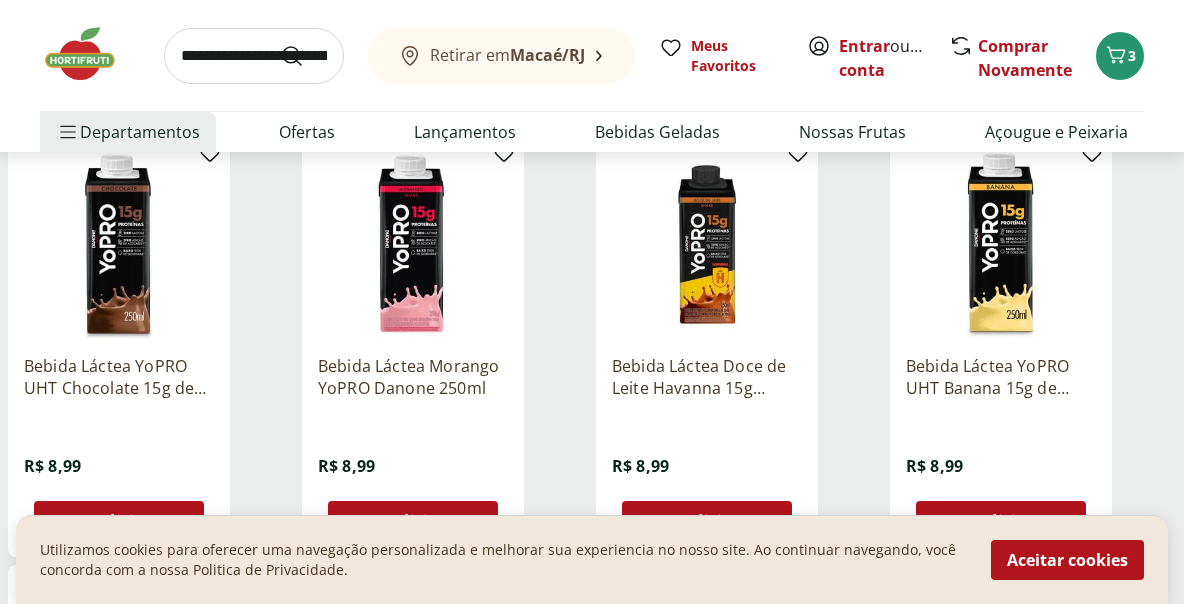 scroll, scrollTop: 300, scrollLeft: 0, axis: vertical 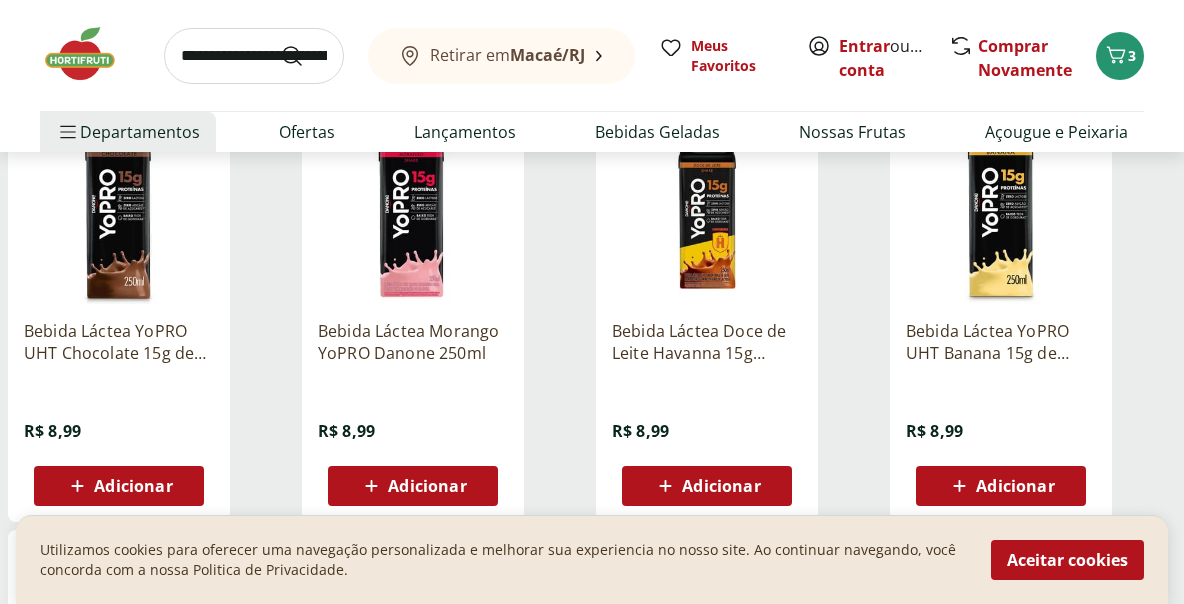 click 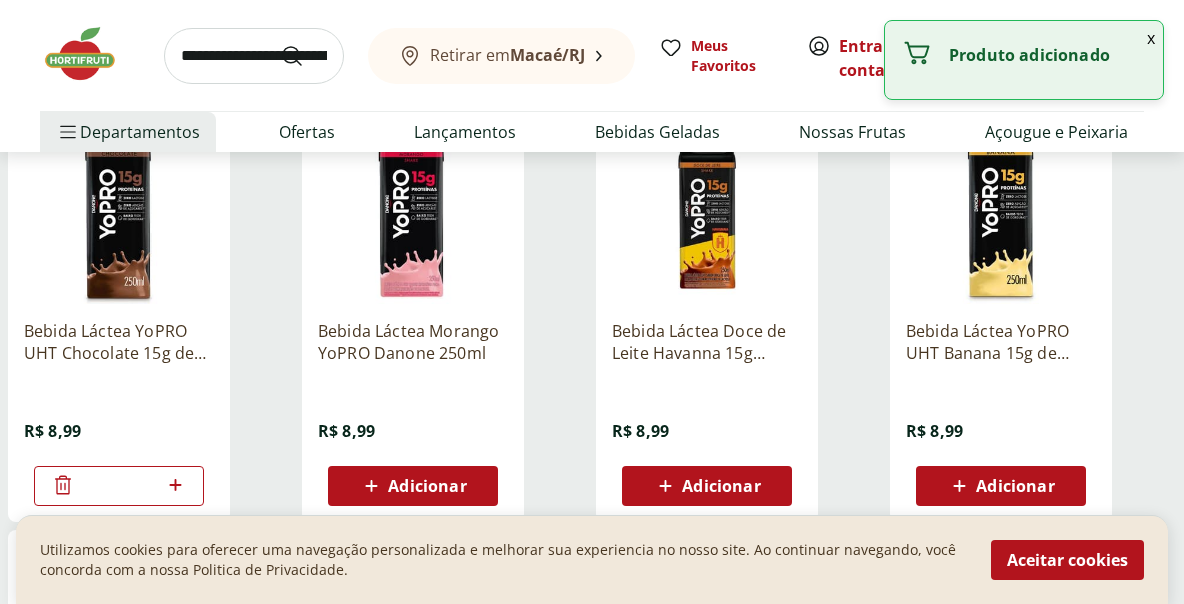 click 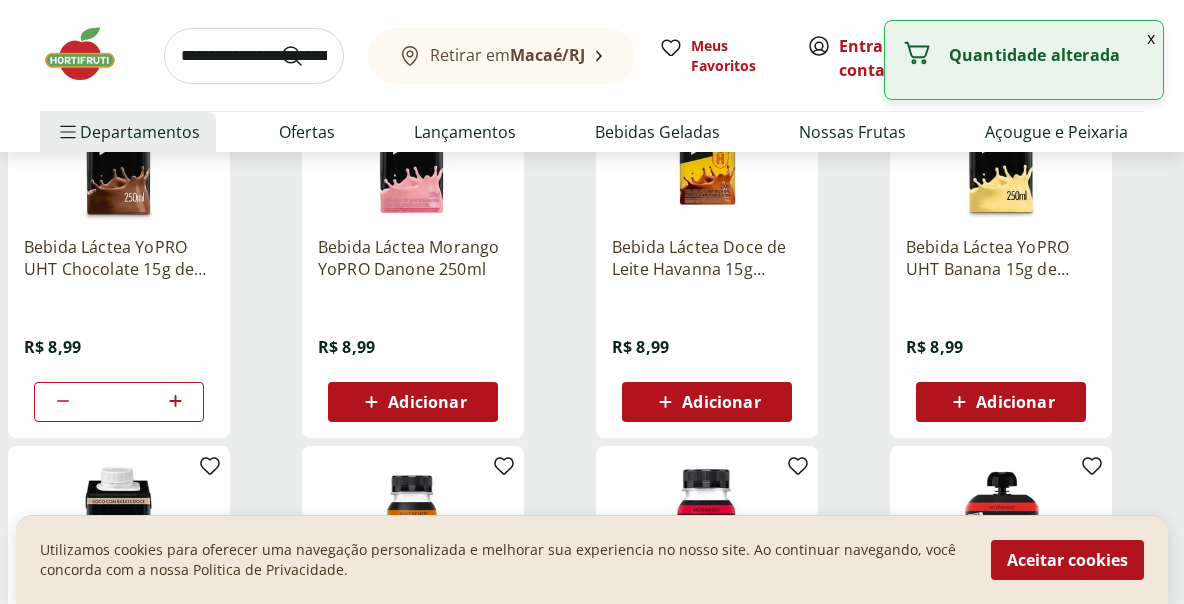 scroll, scrollTop: 500, scrollLeft: 0, axis: vertical 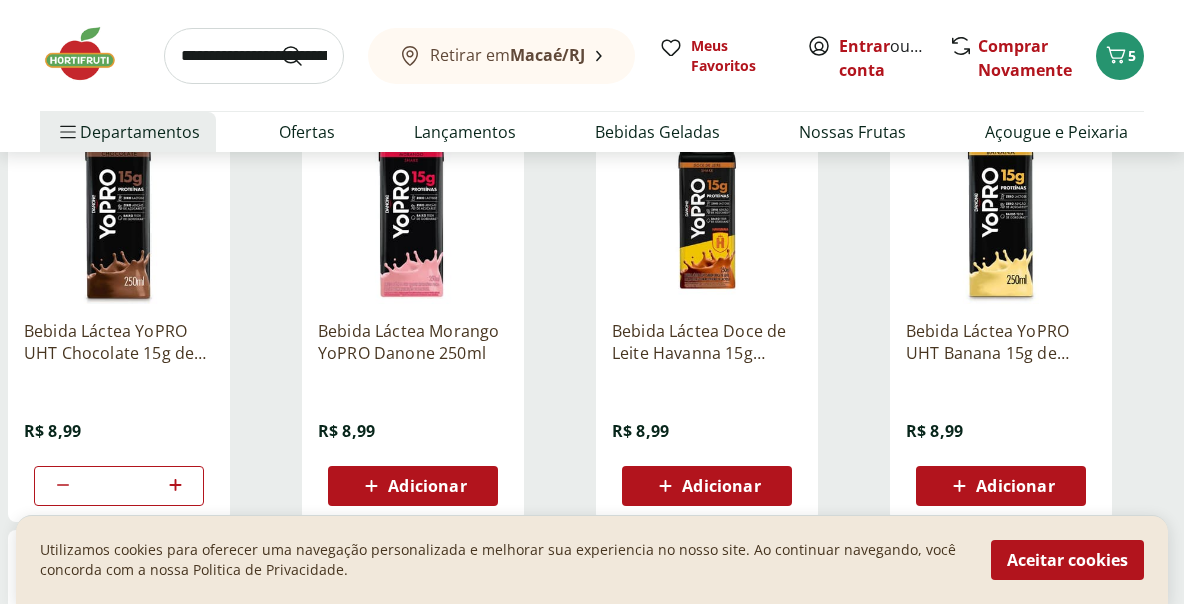 click 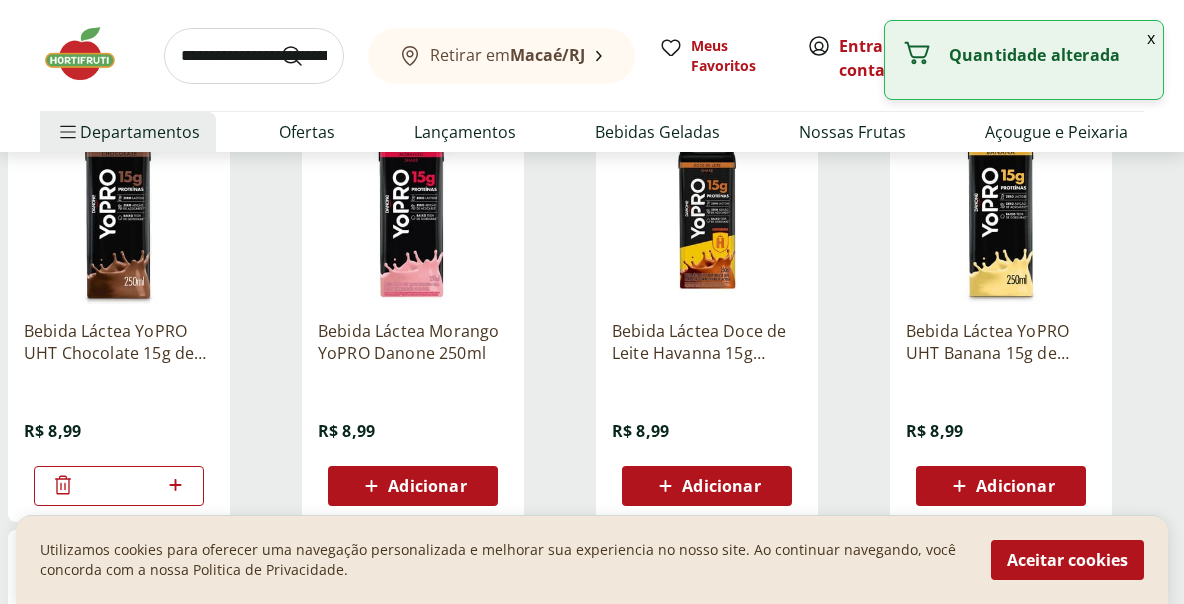 click 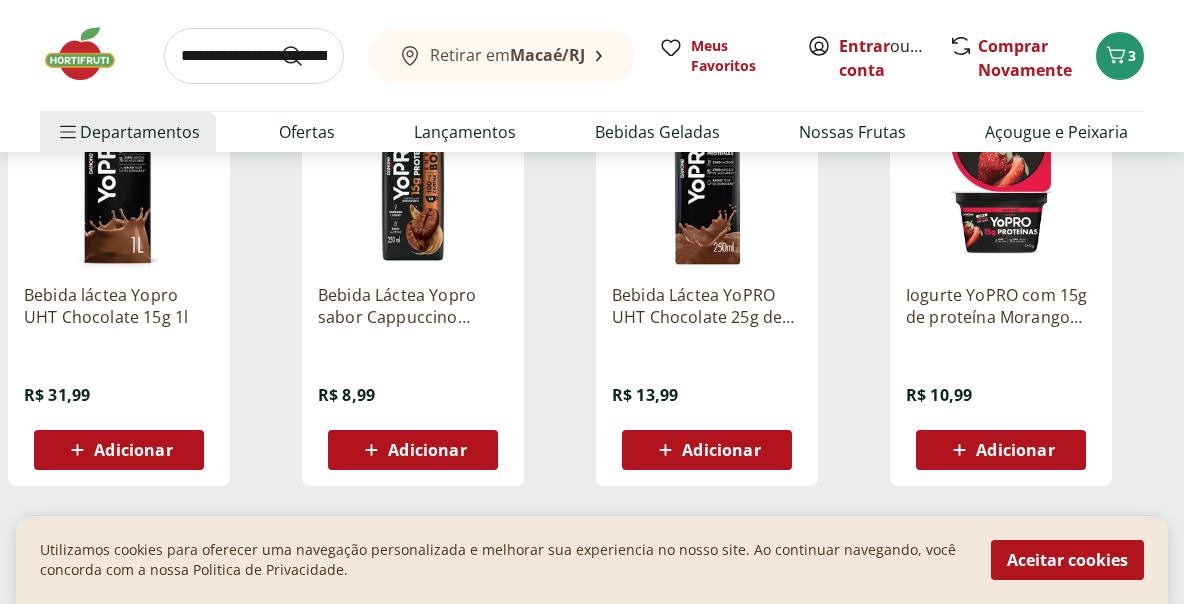 scroll, scrollTop: 600, scrollLeft: 0, axis: vertical 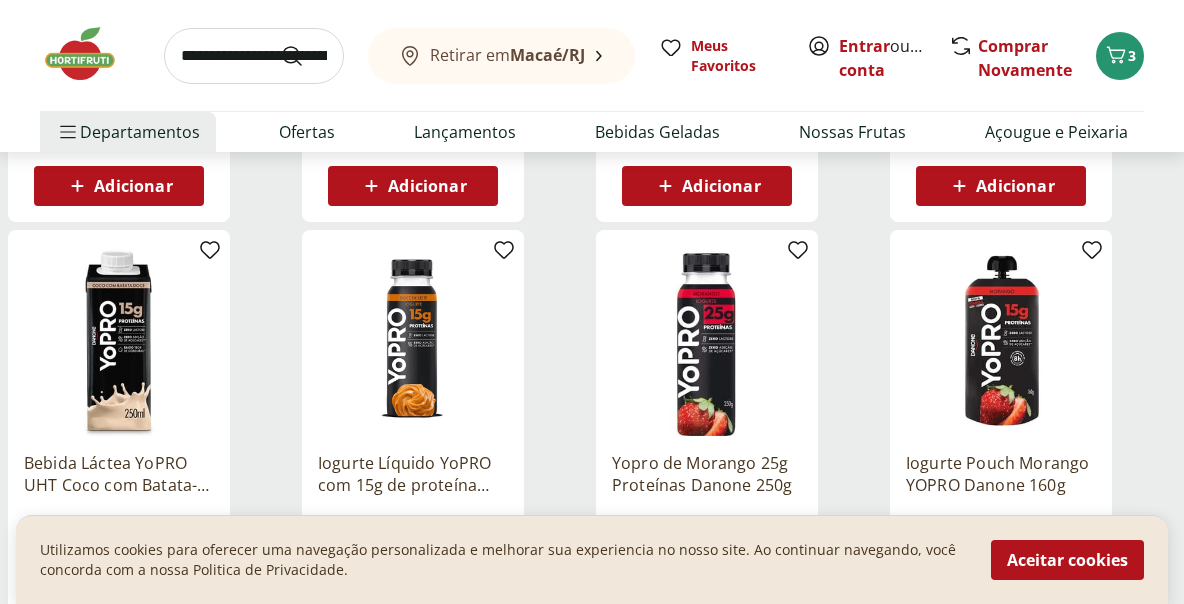 click at bounding box center [254, 56] 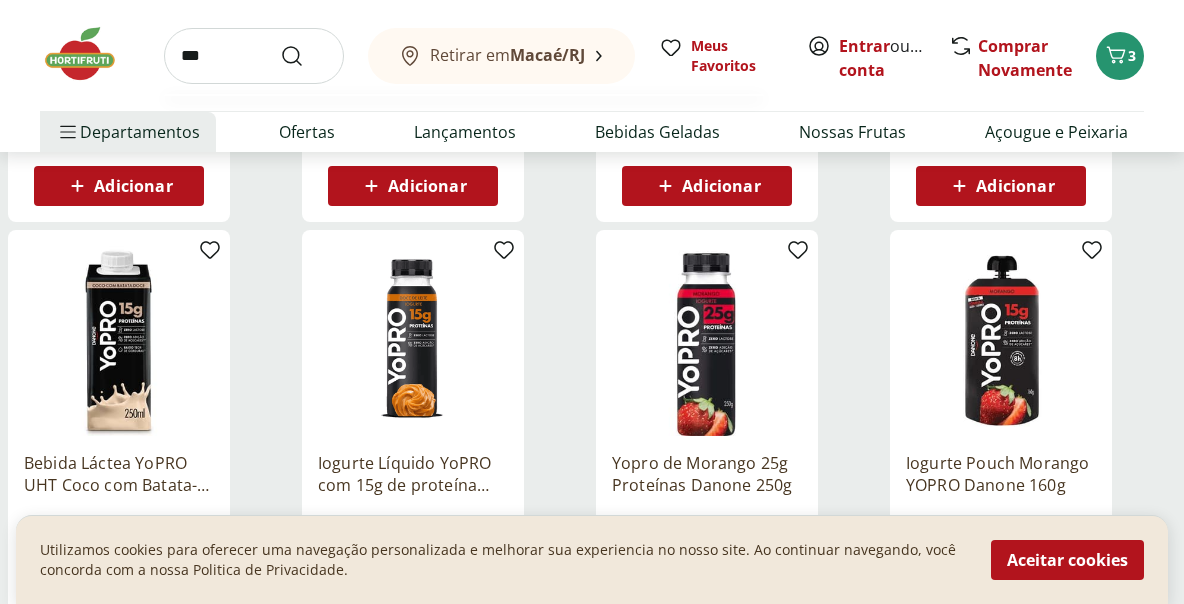 type on "***" 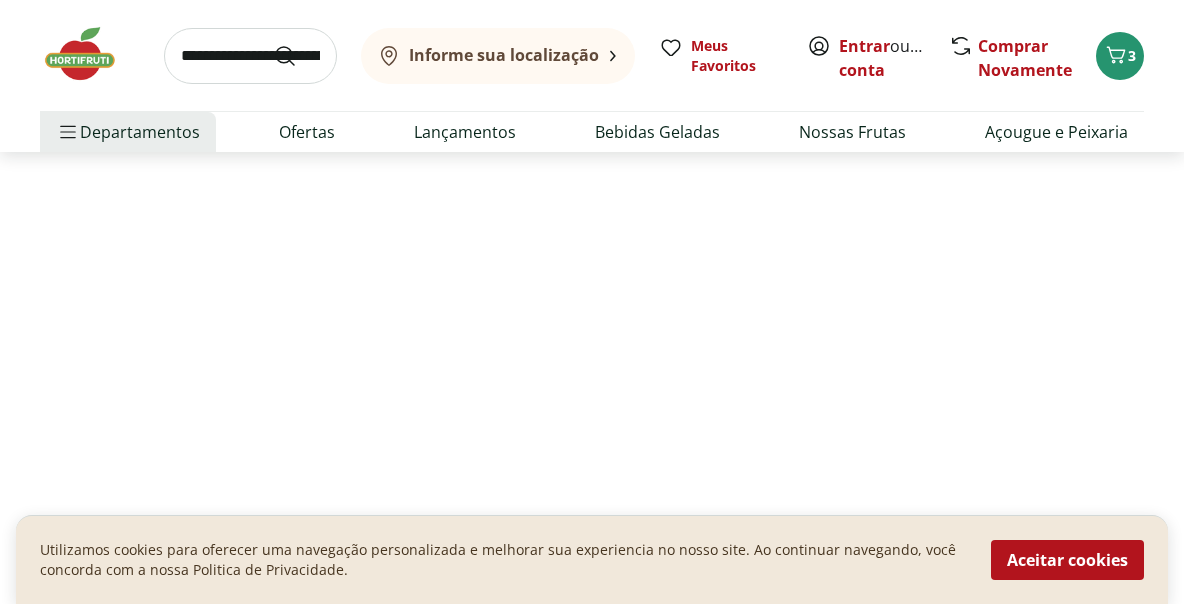 scroll, scrollTop: 0, scrollLeft: 0, axis: both 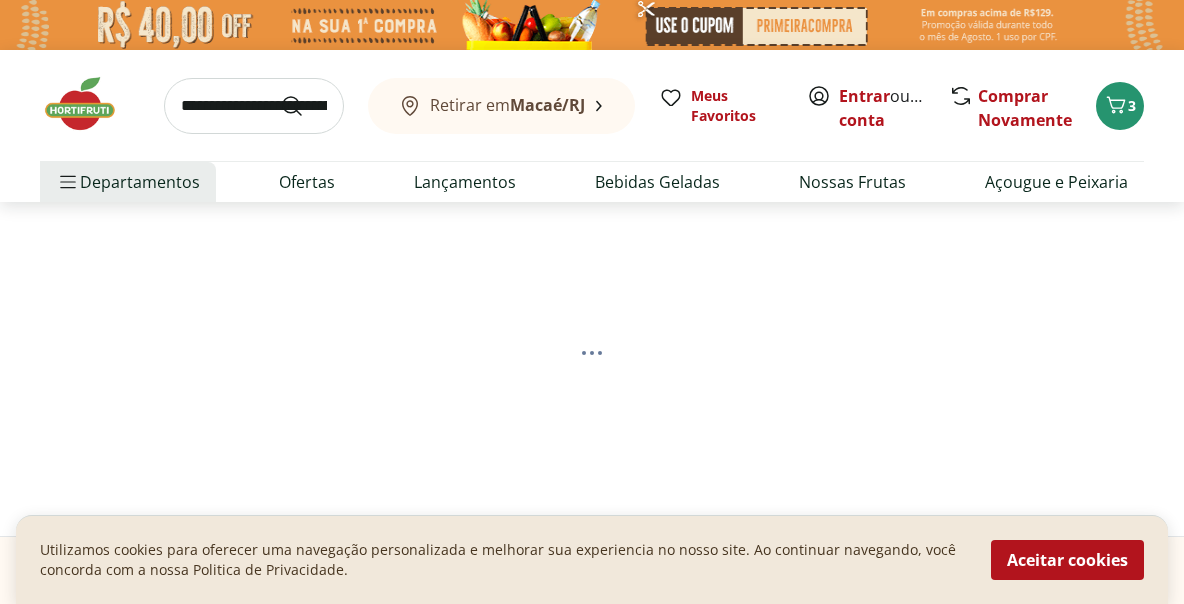 select on "**********" 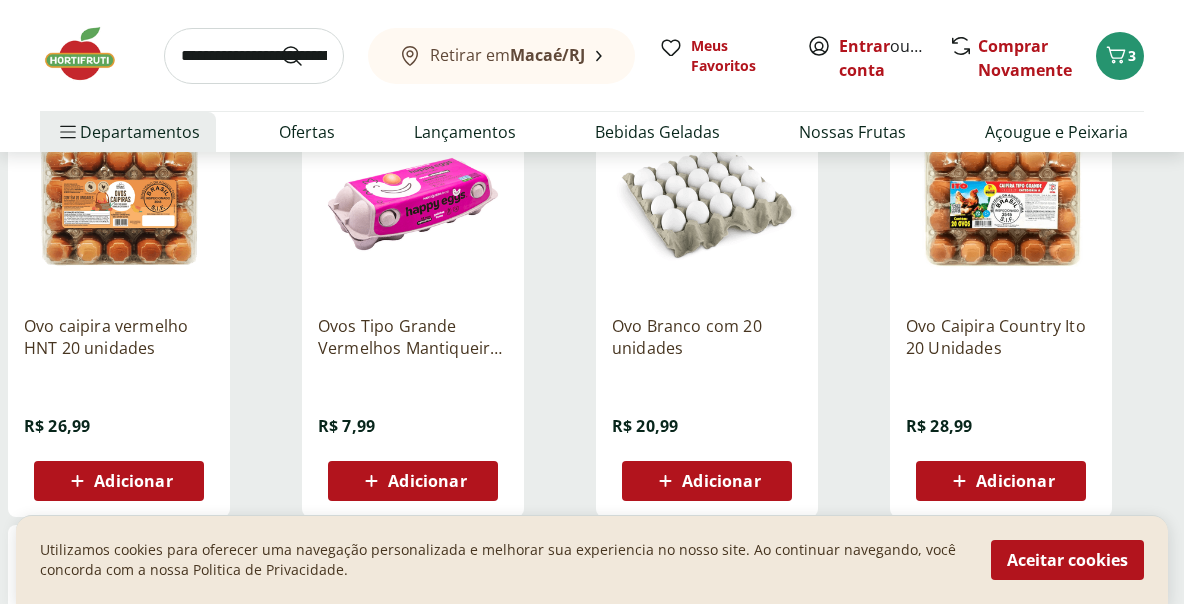 scroll, scrollTop: 299, scrollLeft: 0, axis: vertical 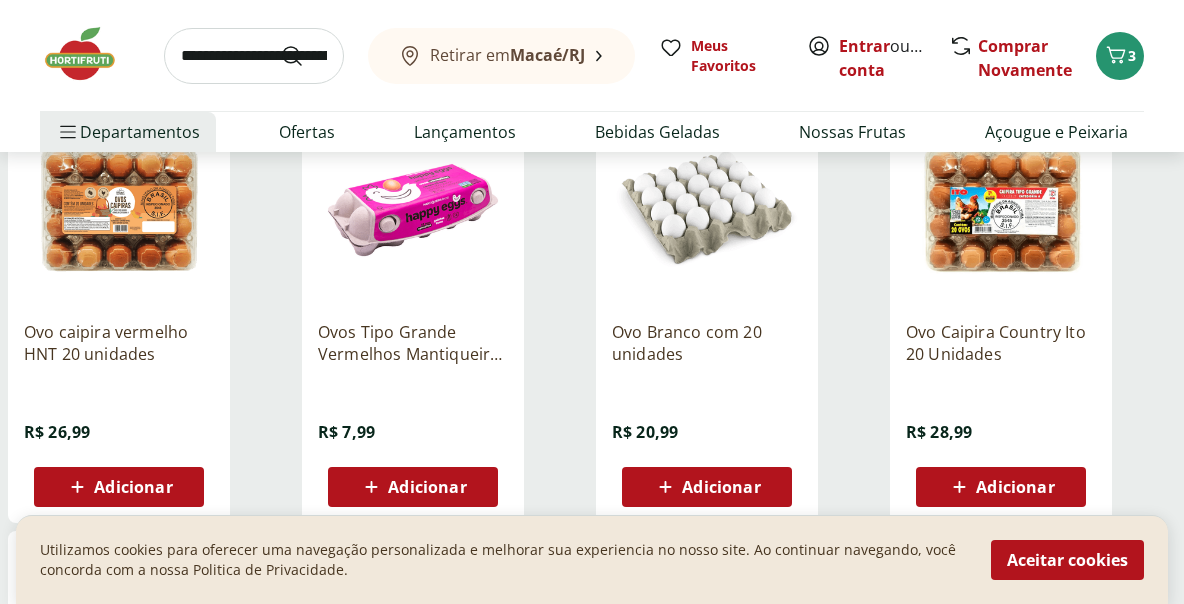 click on "Adicionar" at bounding box center (133, 487) 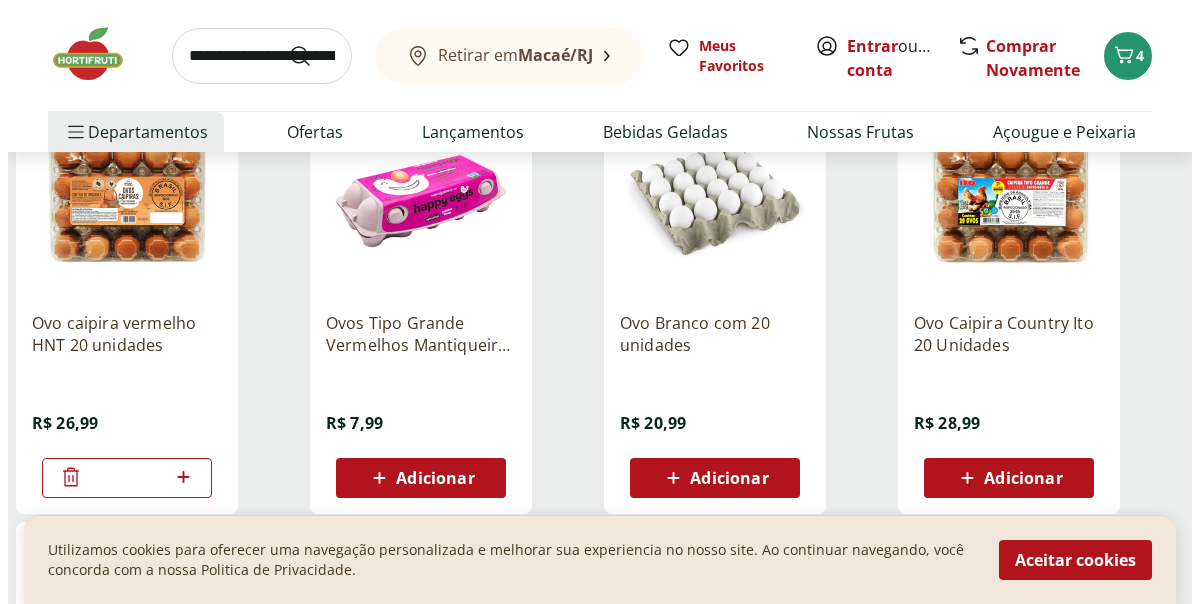scroll, scrollTop: 0, scrollLeft: 0, axis: both 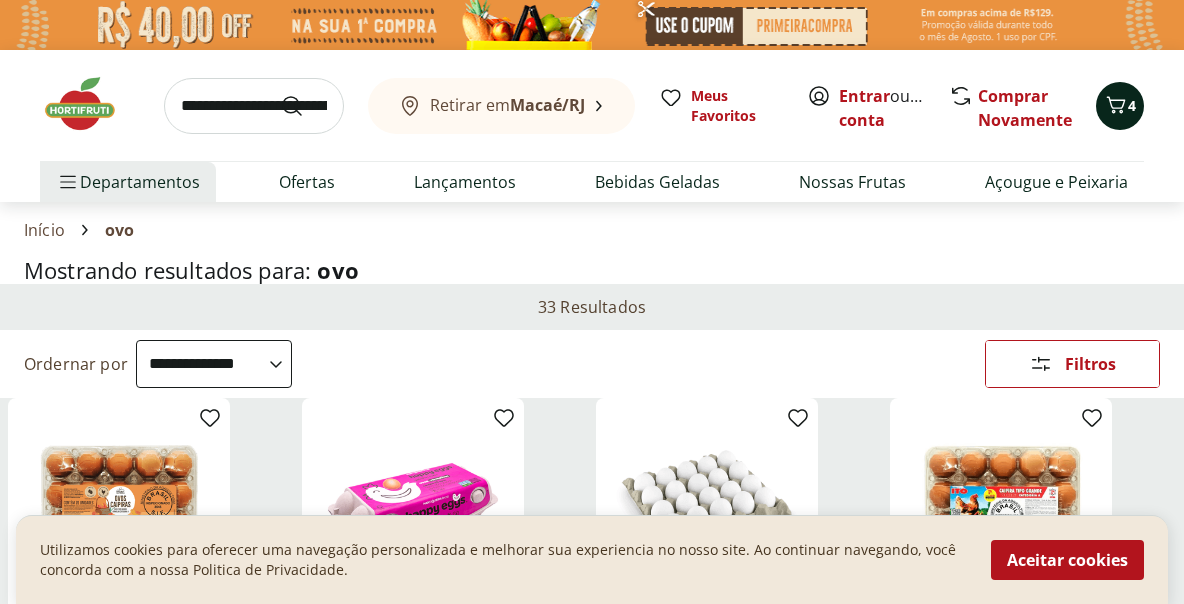 click 